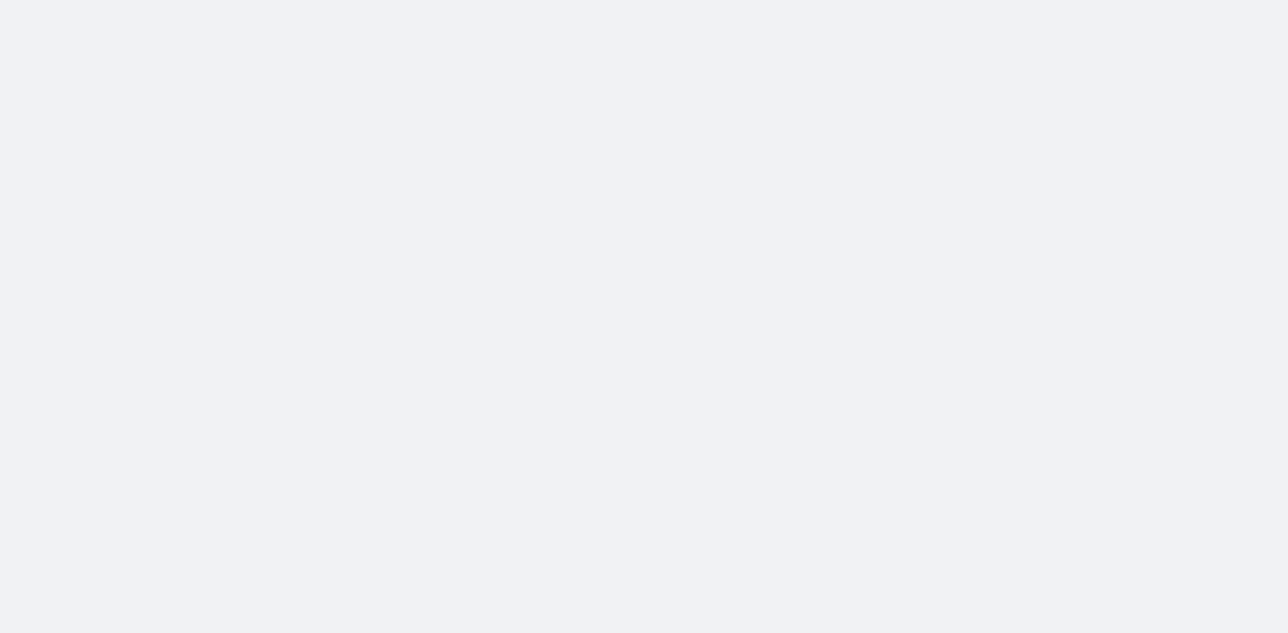 scroll, scrollTop: 0, scrollLeft: 0, axis: both 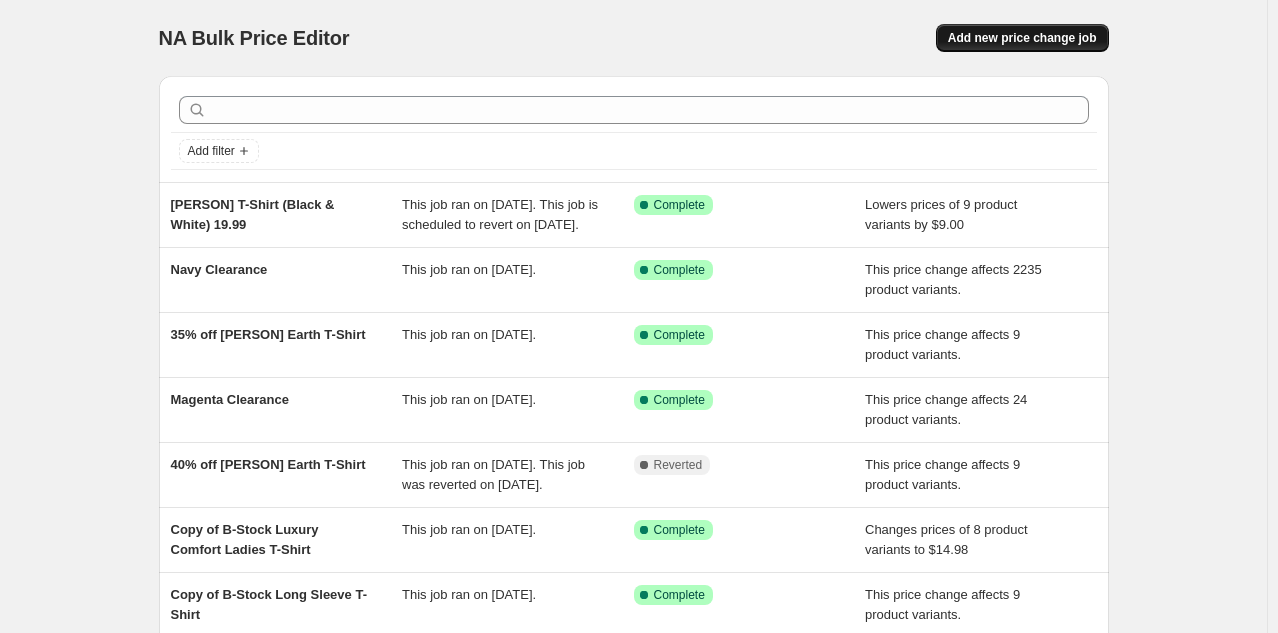 click on "Add new price change job" at bounding box center (1022, 38) 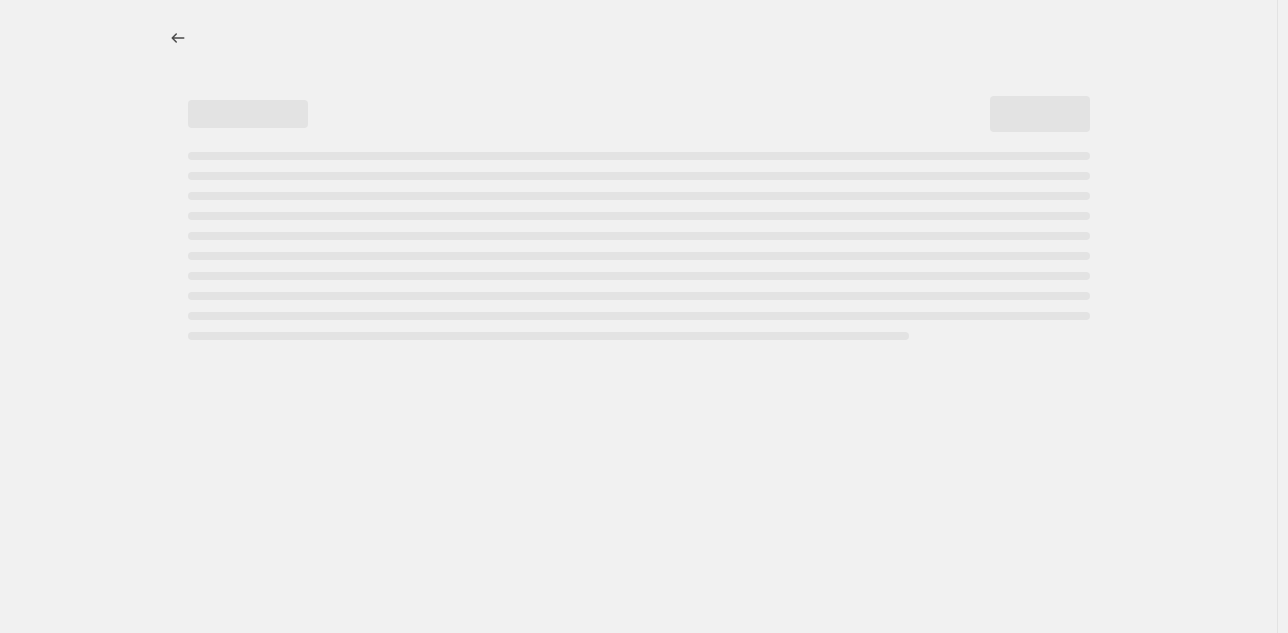 select on "percentage" 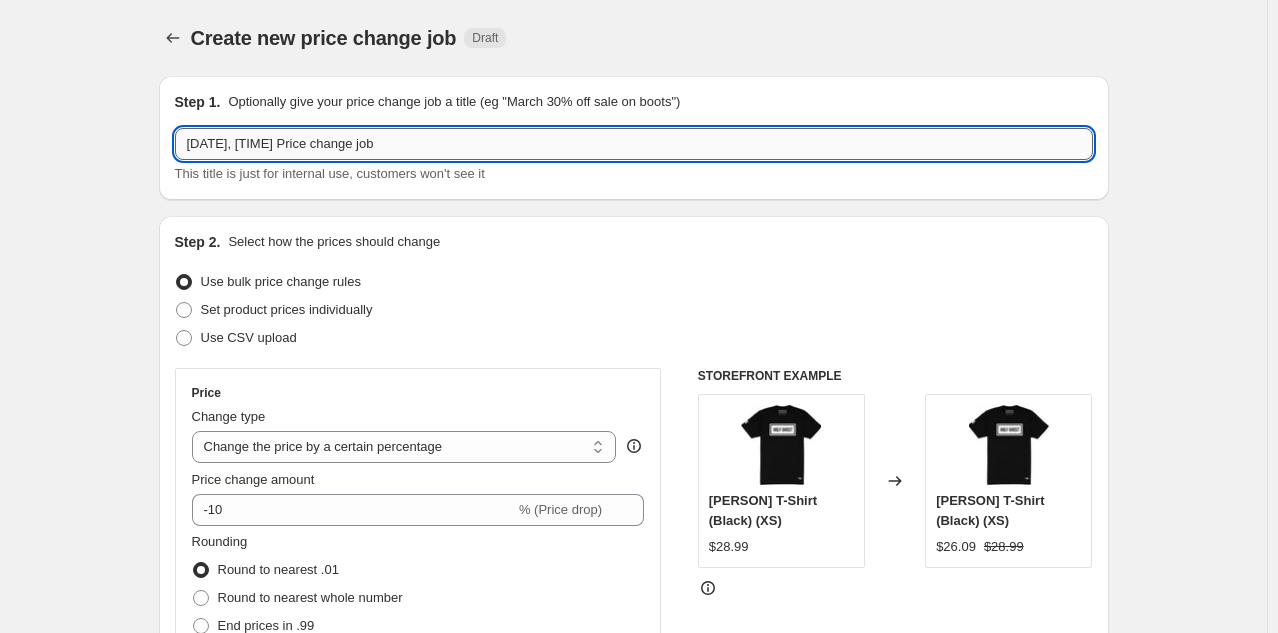 click on "[DATE], [TIME] Price change job" at bounding box center [634, 144] 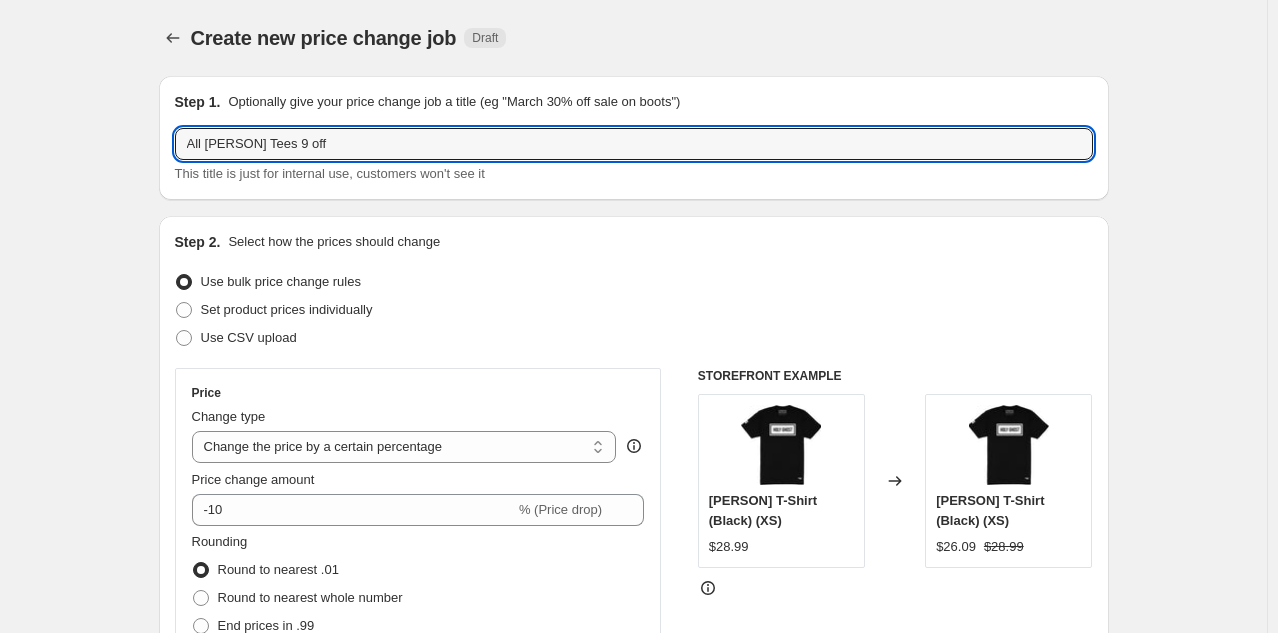 type on "All [PERSON] Tees 9 off" 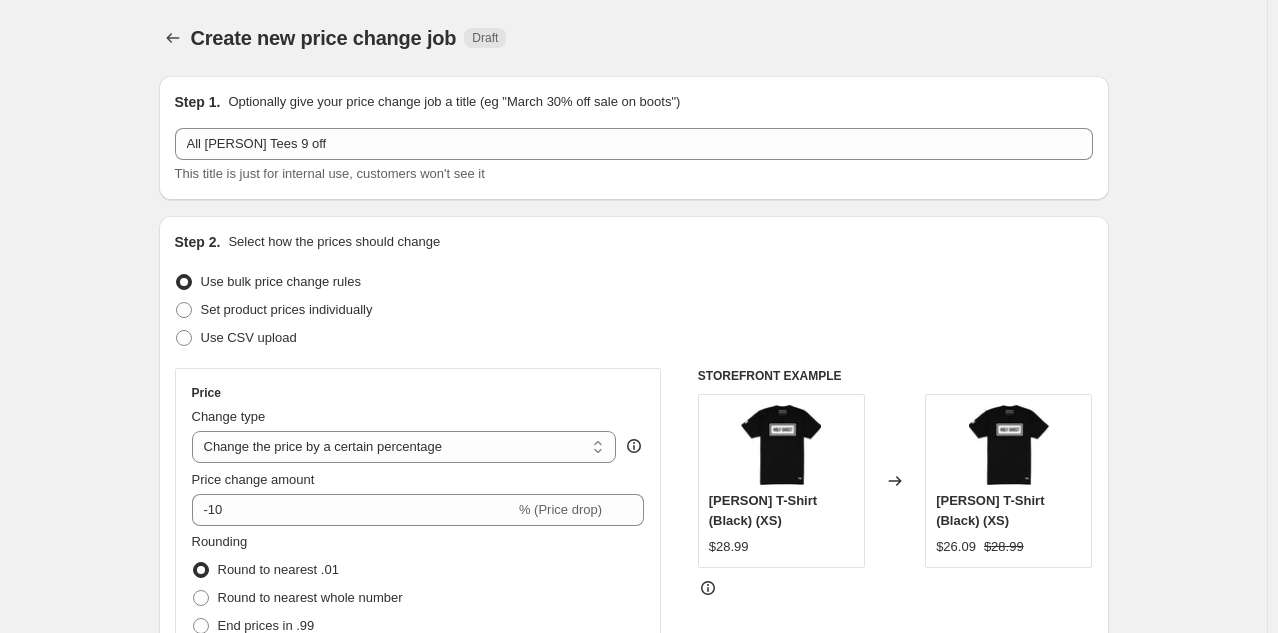click on "Create new price change job. This page is ready Create new price change job Draft Step 1. Optionally give your price change job a title (eg "March 30% off sale on boots") All [PERSON] Tees 9 off This title is just for internal use, customers won't see it Step 2. Select how the prices should change Use bulk price change rules Set product prices individually Use CSV upload Price Change type Change the price to a certain amount Change the price by a certain amount Change the price by a certain percentage Change the price to the current compare at price (price before sale) Change the price by a certain amount relative to the compare at price Change the price by a certain percentage relative to the compare at price Don't change the price Change the price by a certain percentage relative to the cost per item Change price to certain cost margin Change the price by a certain percentage Price change amount -10 % (Price drop) Rounding Round to nearest .01 Round to nearest whole number End prices in .99 Compare at price" at bounding box center [633, 999] 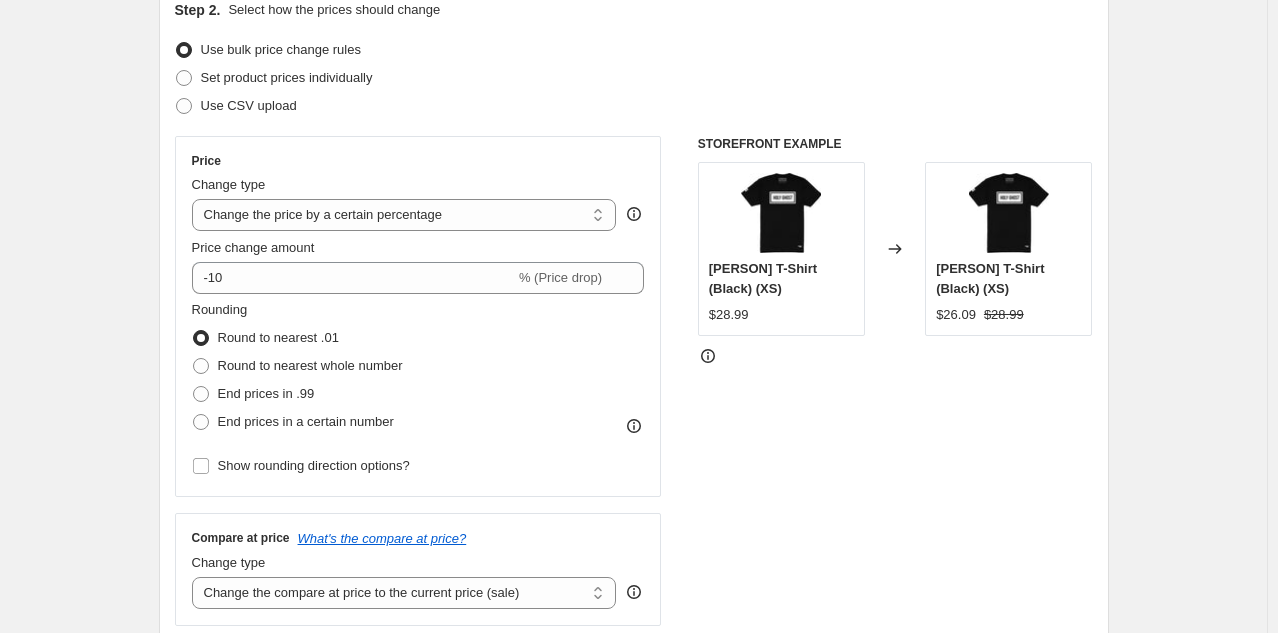 scroll, scrollTop: 240, scrollLeft: 0, axis: vertical 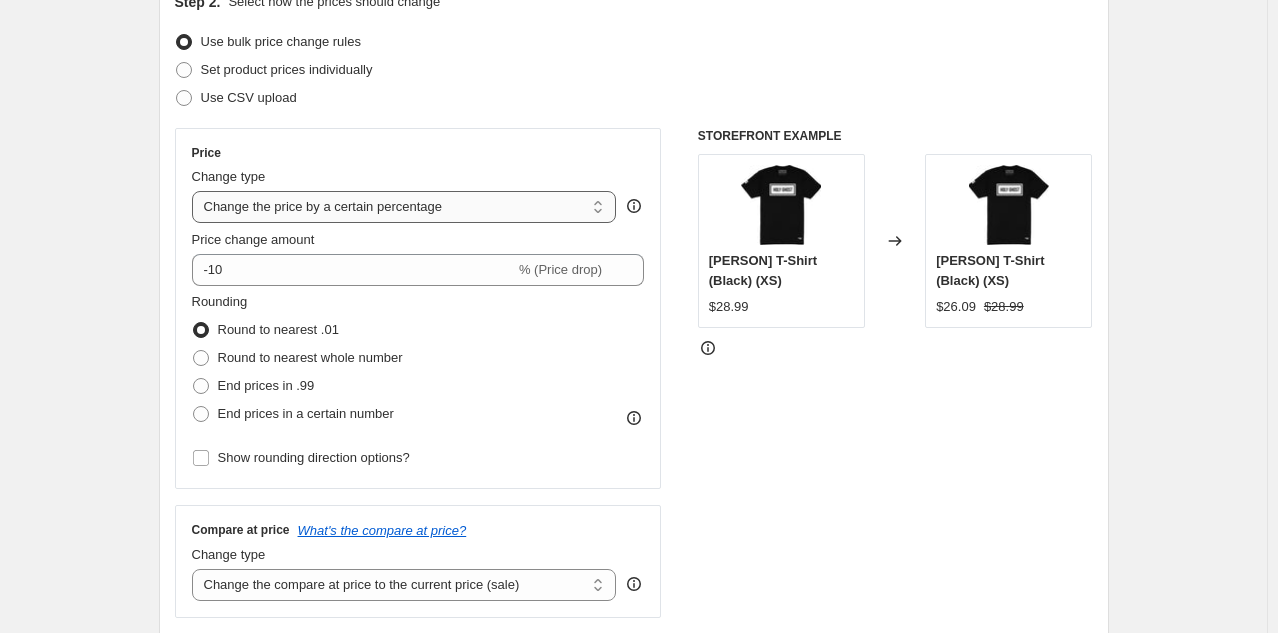 click on "Change the price to a certain amount Change the price by a certain amount Change the price by a certain percentage Change the price to the current compare at price (price before sale) Change the price by a certain amount relative to the compare at price Change the price by a certain percentage relative to the compare at price Don't change the price Change the price by a certain percentage relative to the cost per item Change price to certain cost margin" at bounding box center [404, 207] 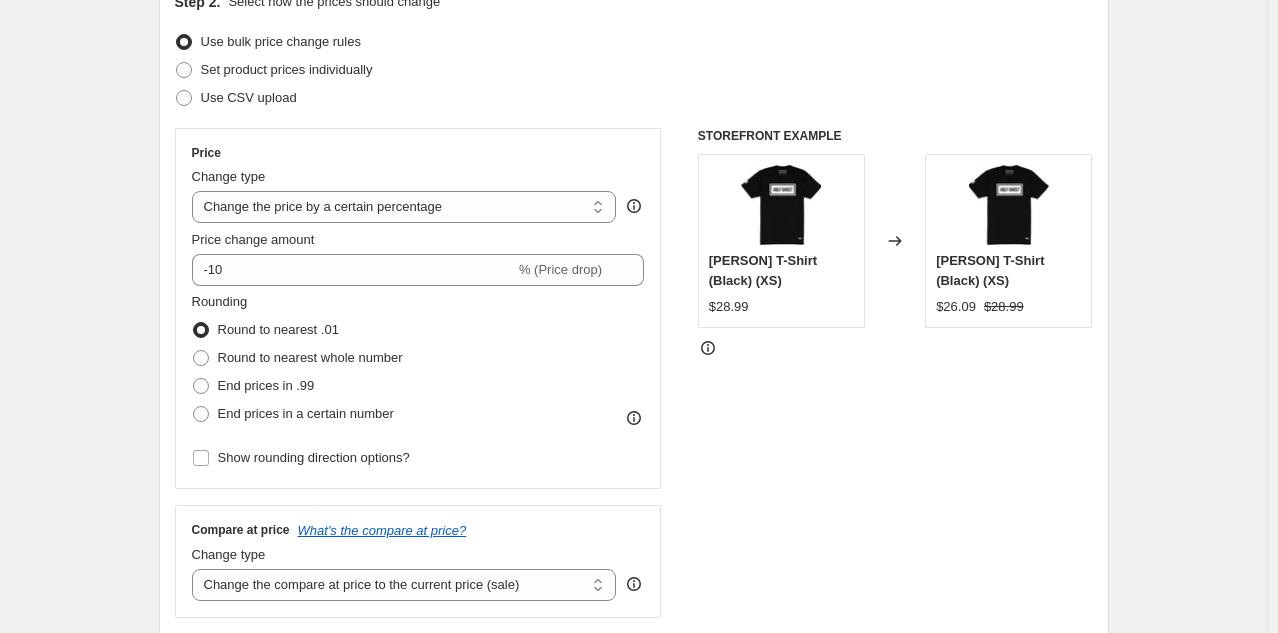 select on "bcap" 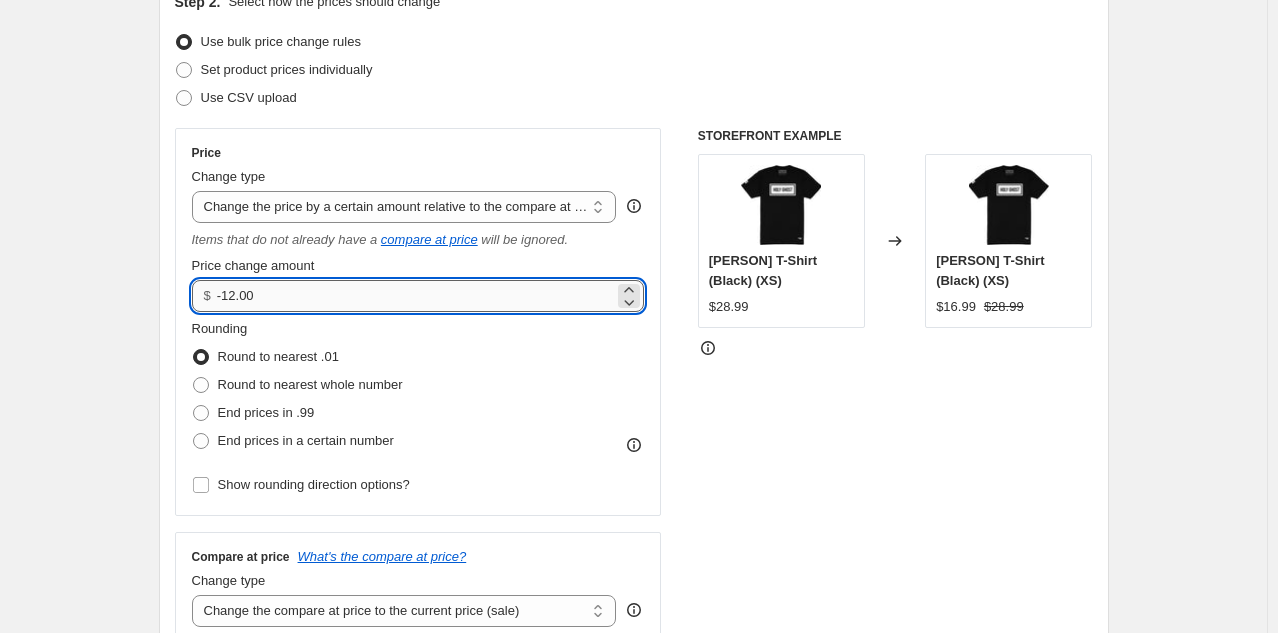 click on "-12.00" at bounding box center [415, 296] 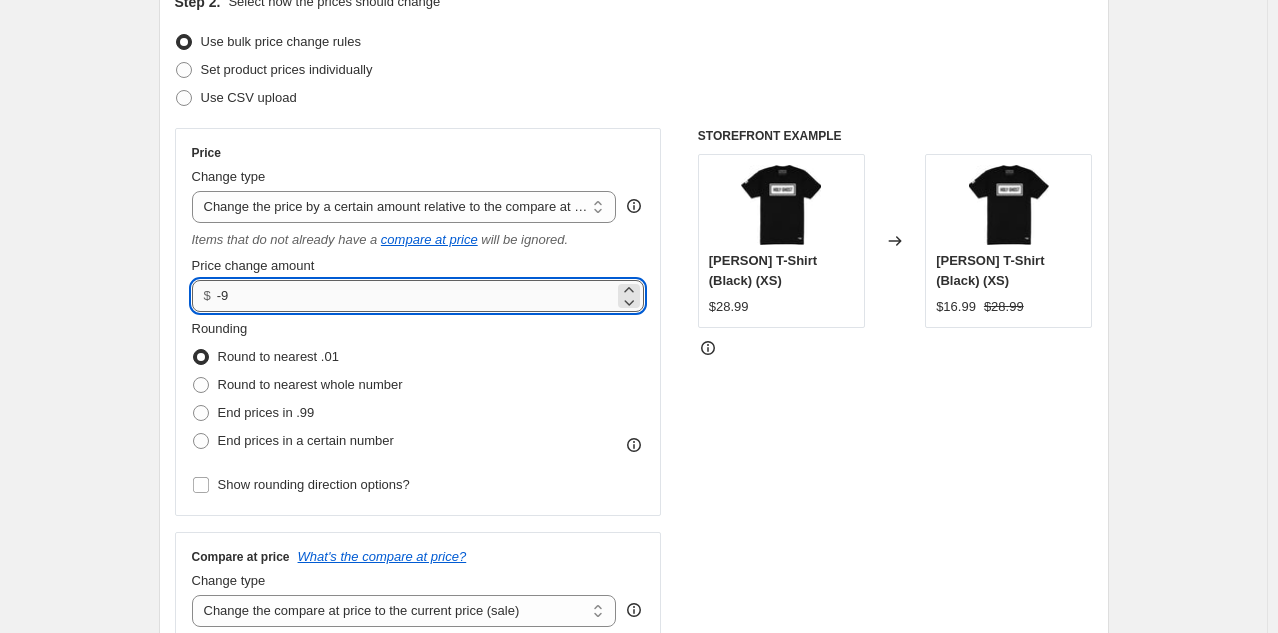 type on "-9.00" 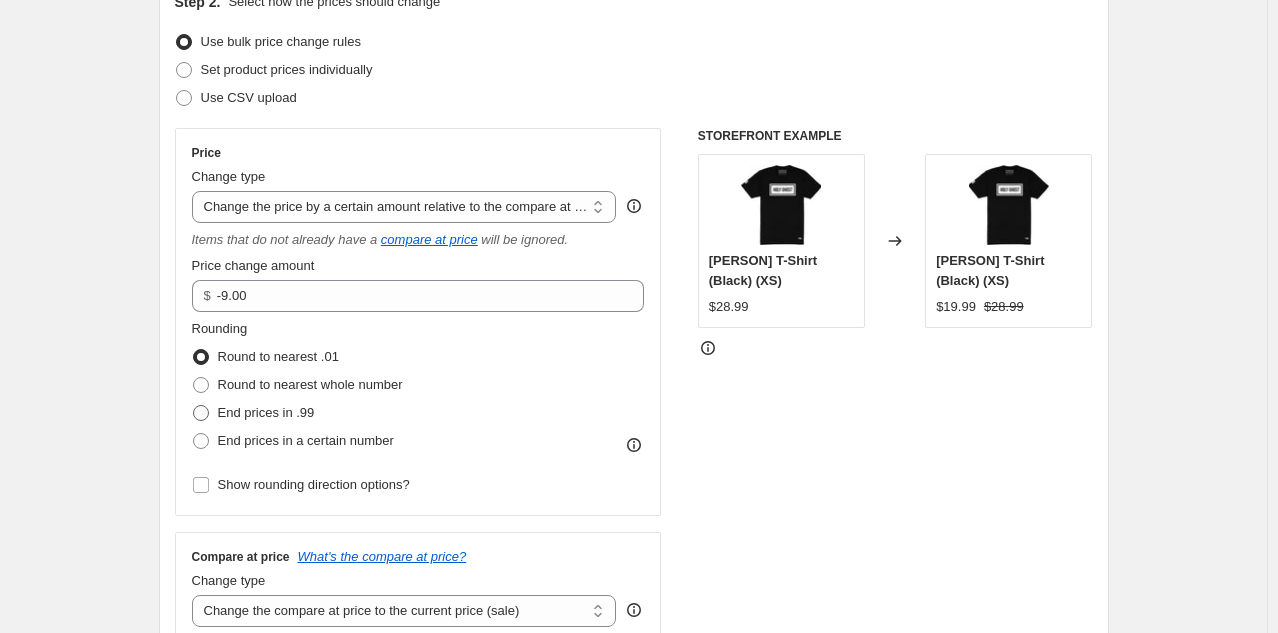 click at bounding box center (201, 413) 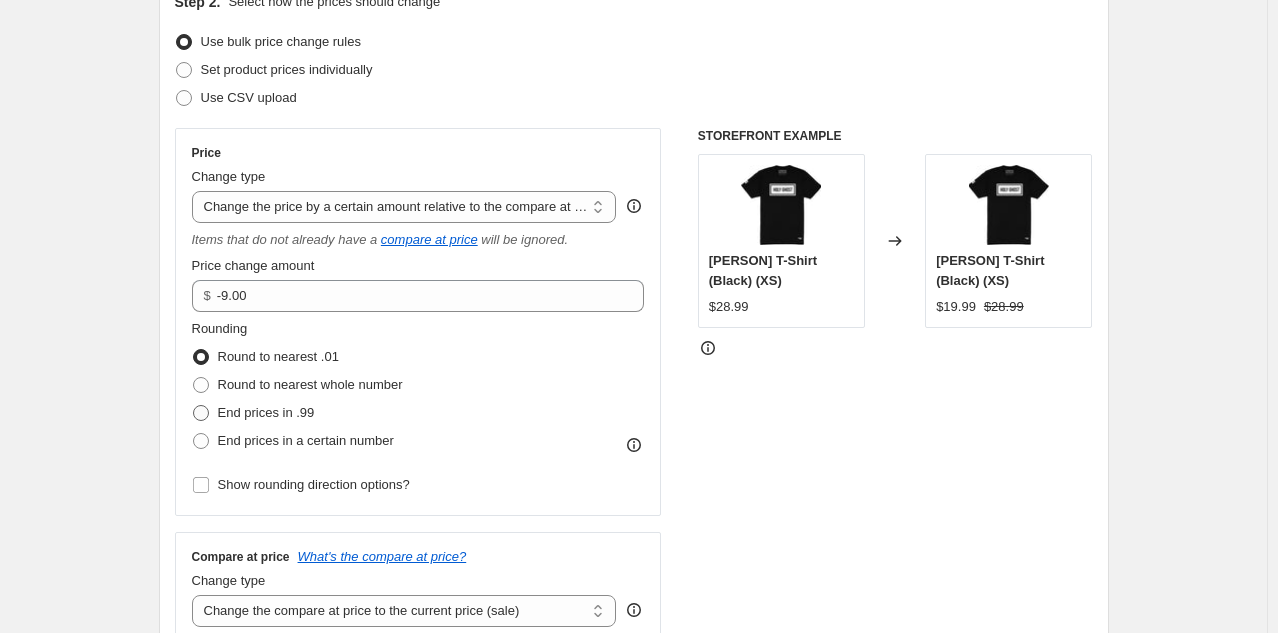 click on "End prices in .99" at bounding box center [193, 405] 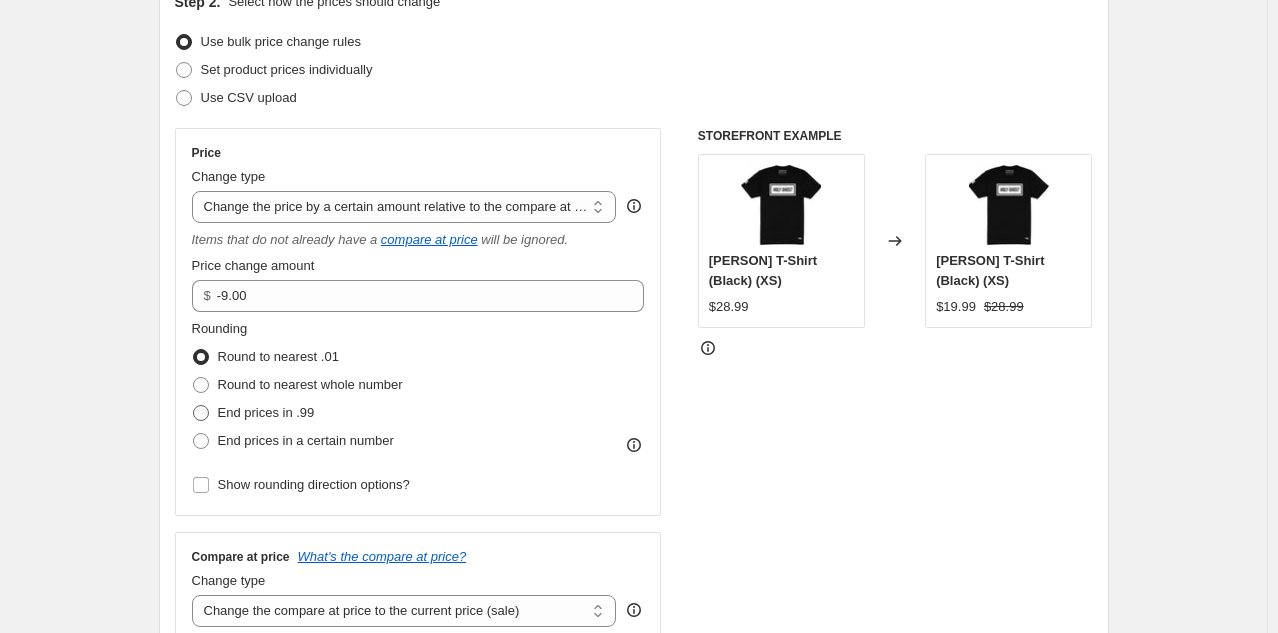 radio on "true" 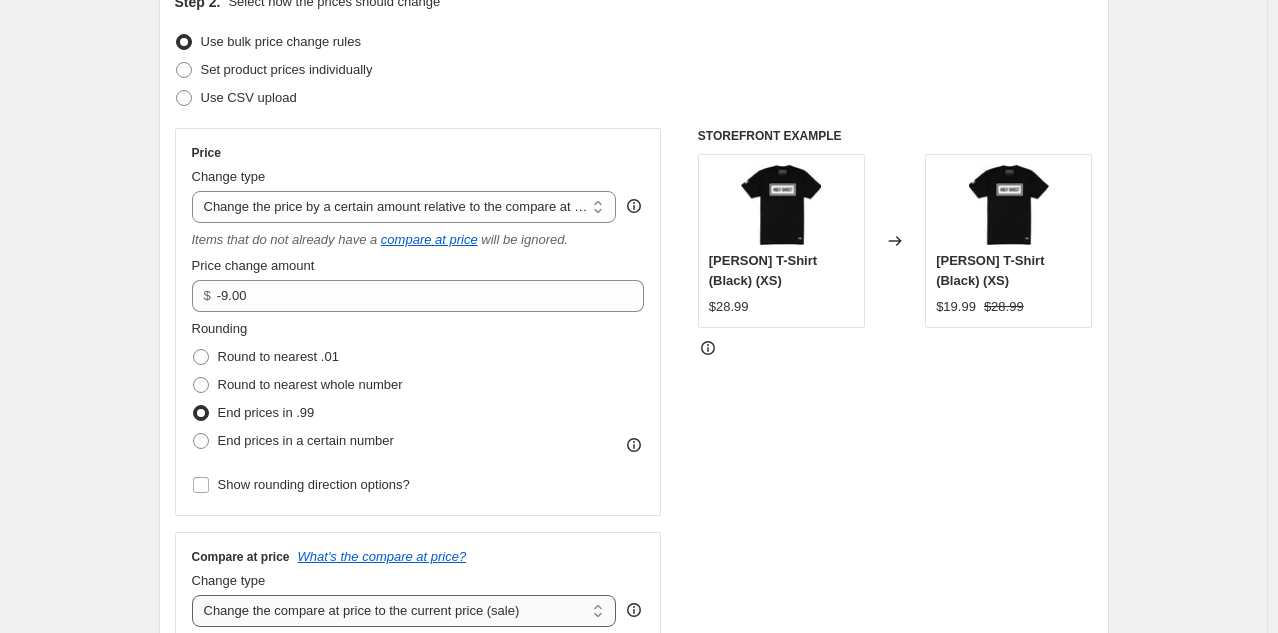 click on "Change the compare at price to the current price (sale) Change the compare at price to a certain amount Change the compare at price by a certain amount Change the compare at price by a certain percentage Change the compare at price by a certain amount relative to the actual price Change the compare at price by a certain percentage relative to the actual price Don't change the compare at price Remove the compare at price" at bounding box center [404, 611] 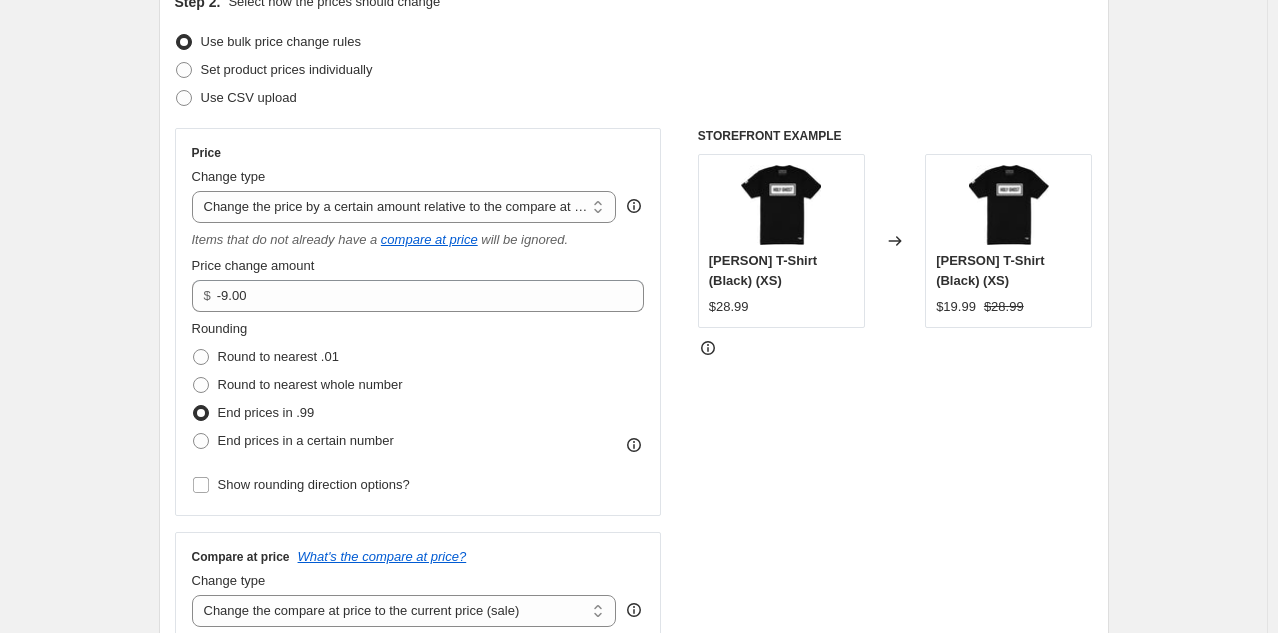 select on "no_change" 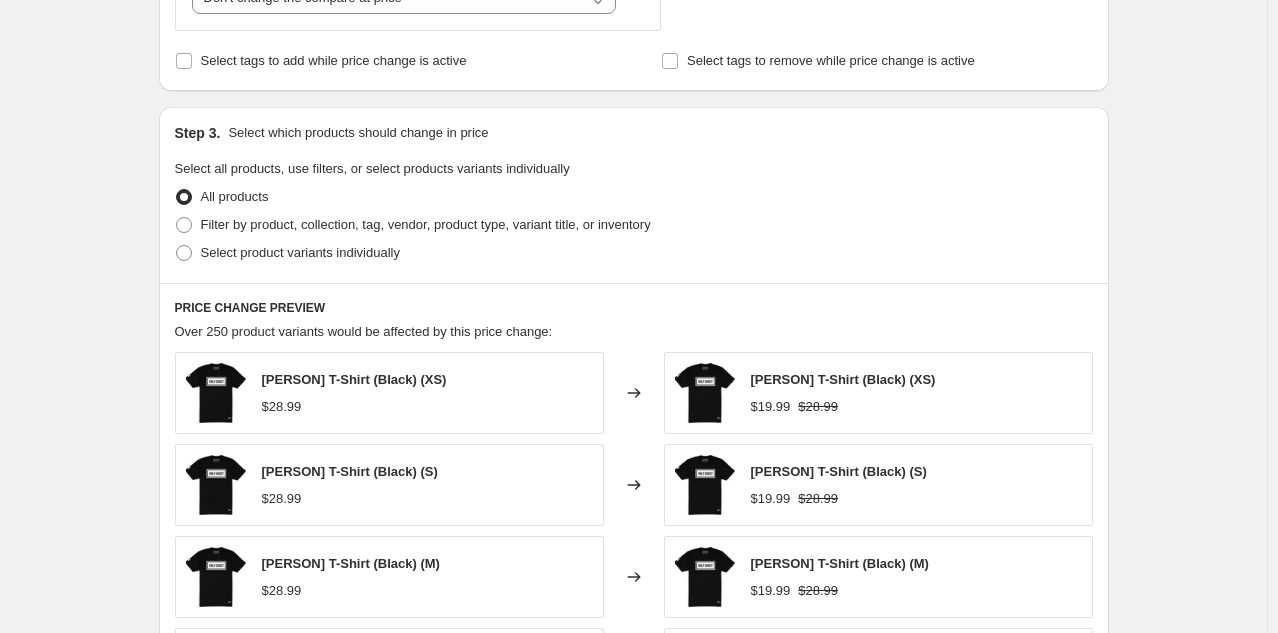 scroll, scrollTop: 862, scrollLeft: 0, axis: vertical 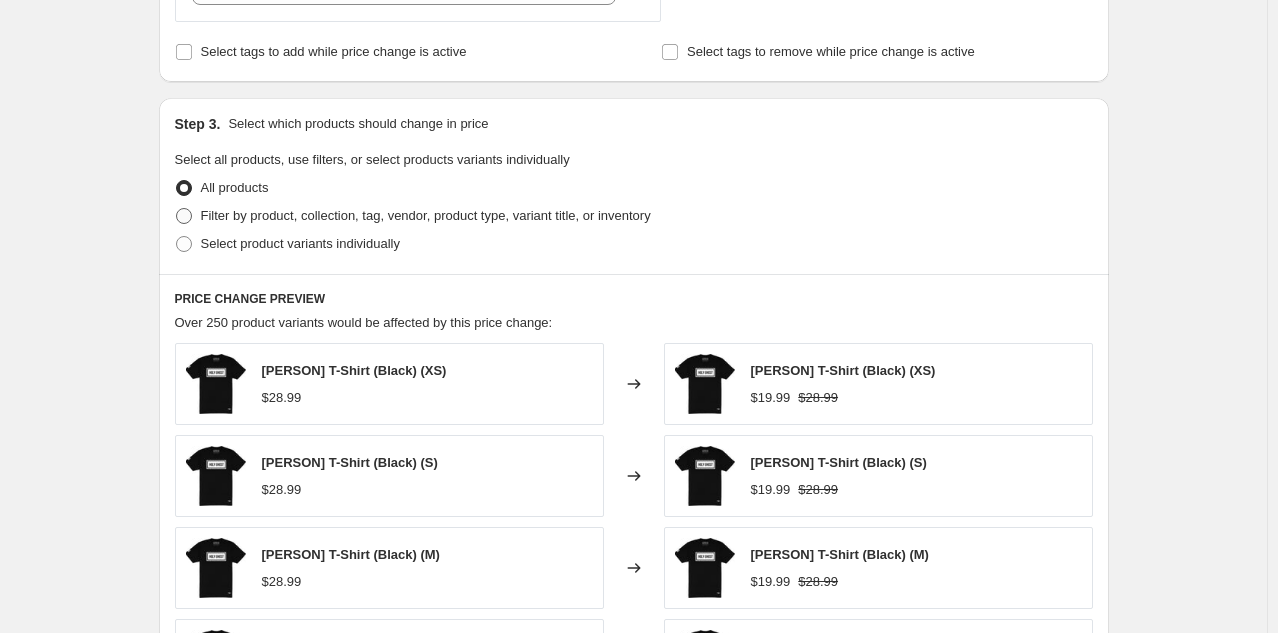 click at bounding box center [184, 216] 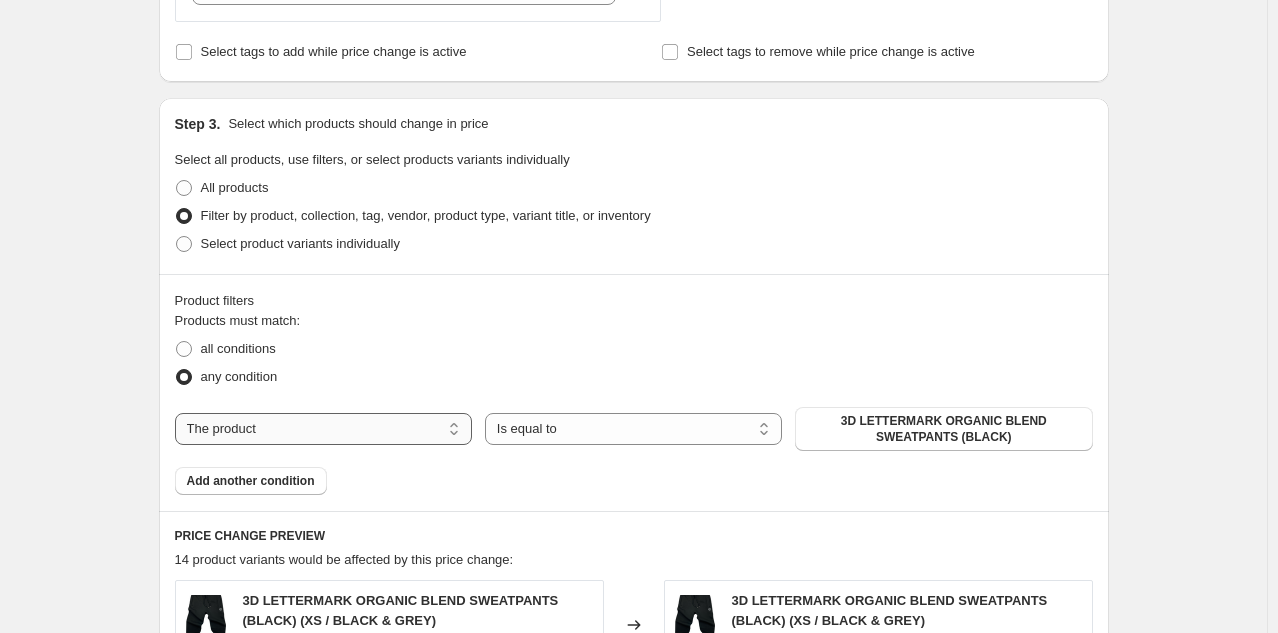 click on "The product The product's collection The product's tag The product's vendor The product's type The product's status The variant's title Inventory quantity" at bounding box center (323, 429) 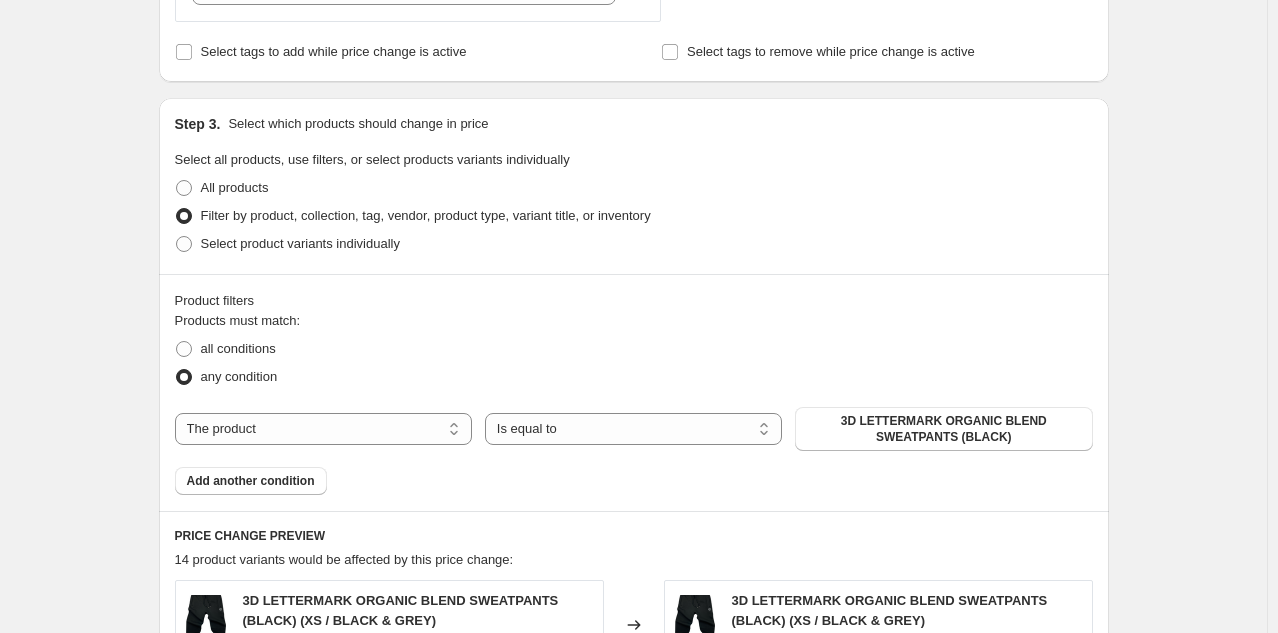 select on "collection" 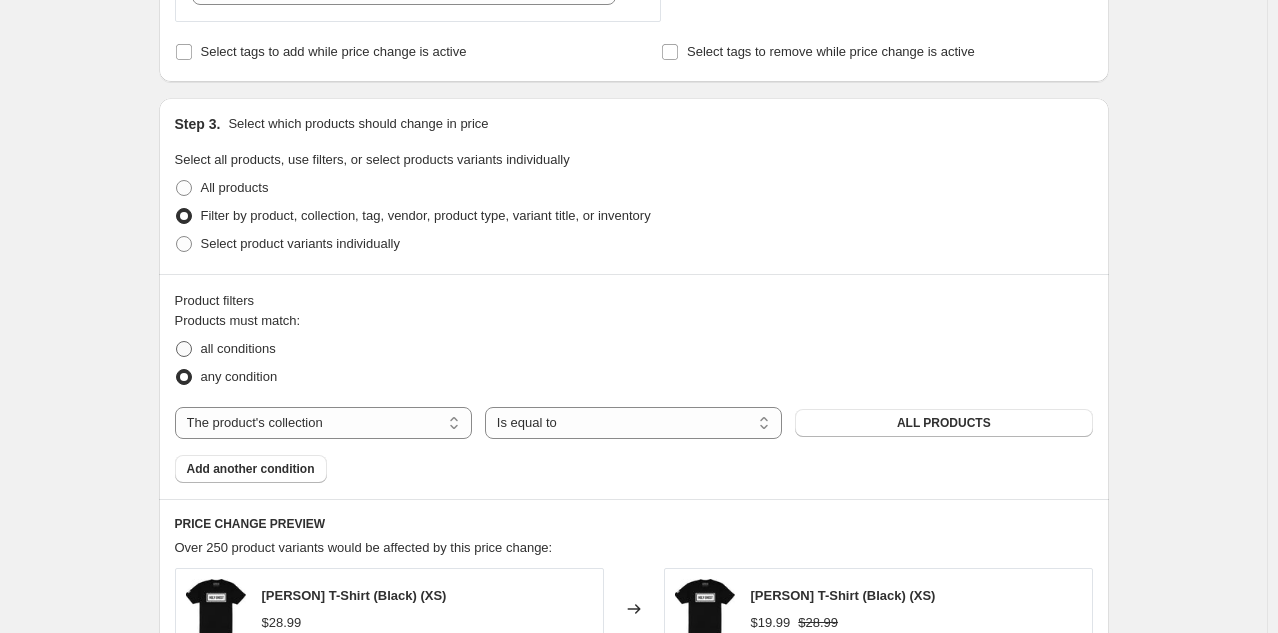click at bounding box center (184, 349) 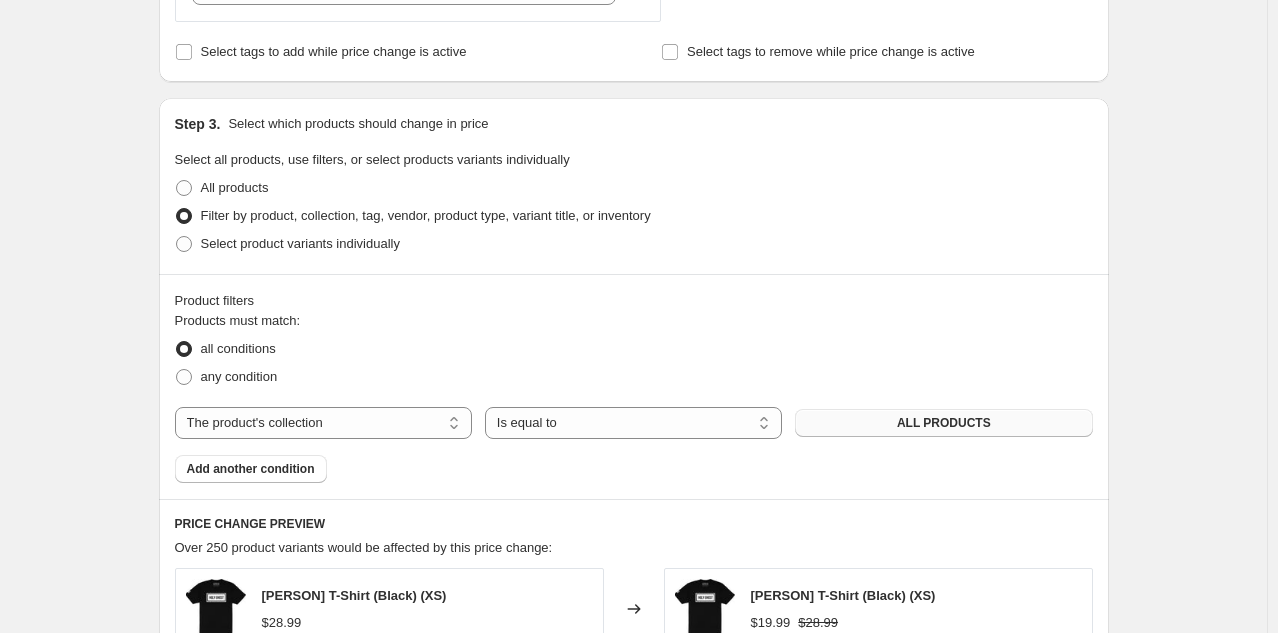 click on "ALL PRODUCTS" at bounding box center (944, 423) 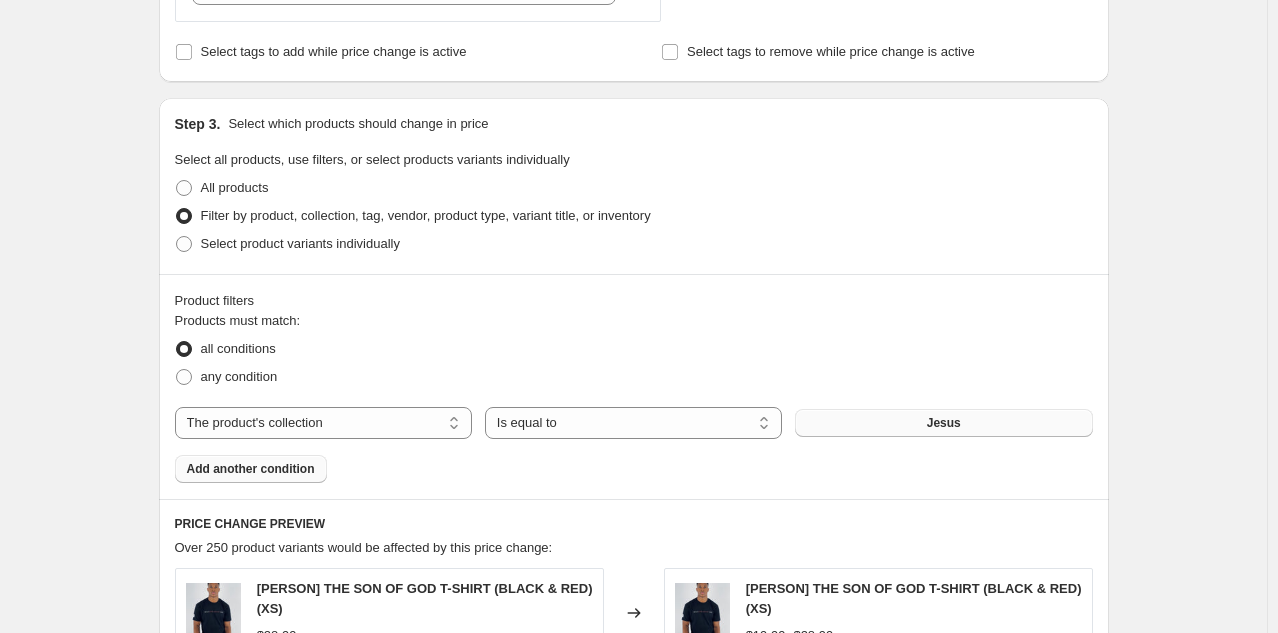 click on "Add another condition" at bounding box center (251, 469) 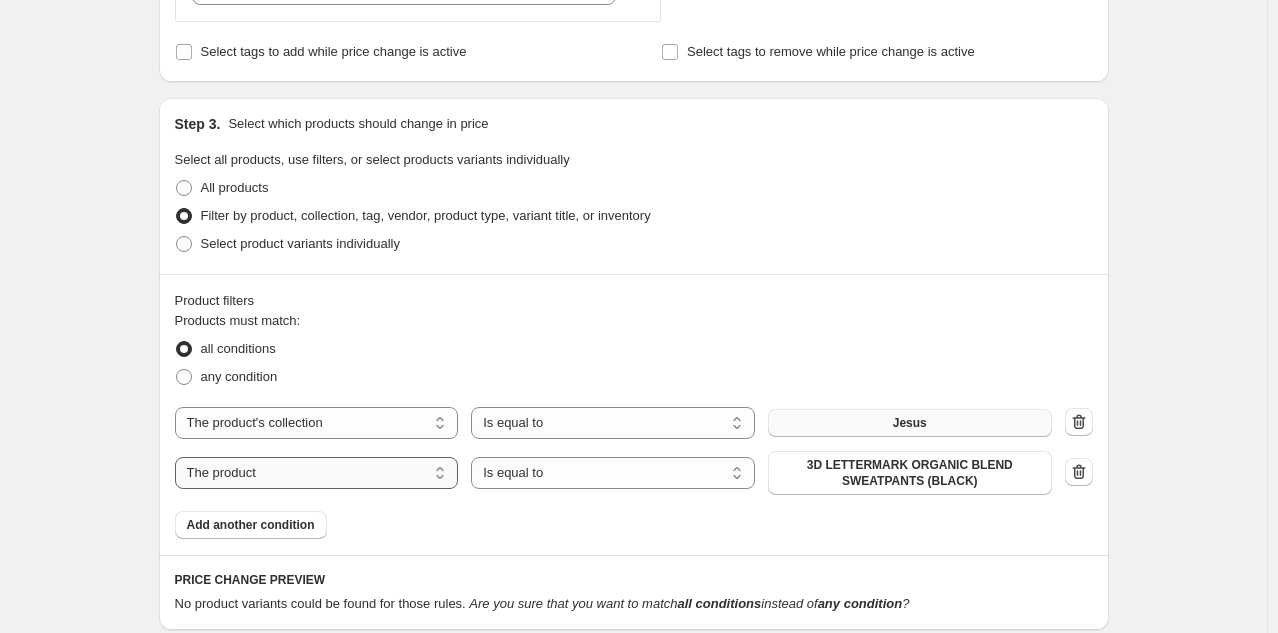 click on "The product The product's collection The product's tag The product's vendor The product's type The product's status The variant's title Inventory quantity" at bounding box center (317, 473) 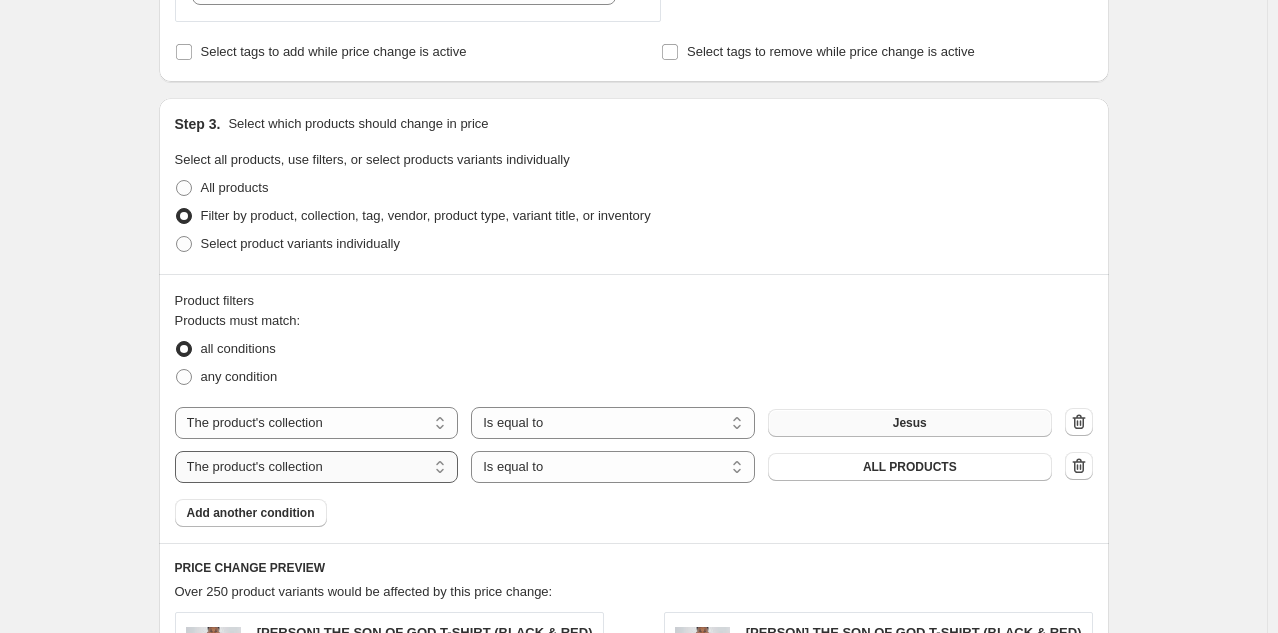 click on "The product The product's collection The product's tag The product's vendor The product's type The product's status The variant's title Inventory quantity" at bounding box center [317, 467] 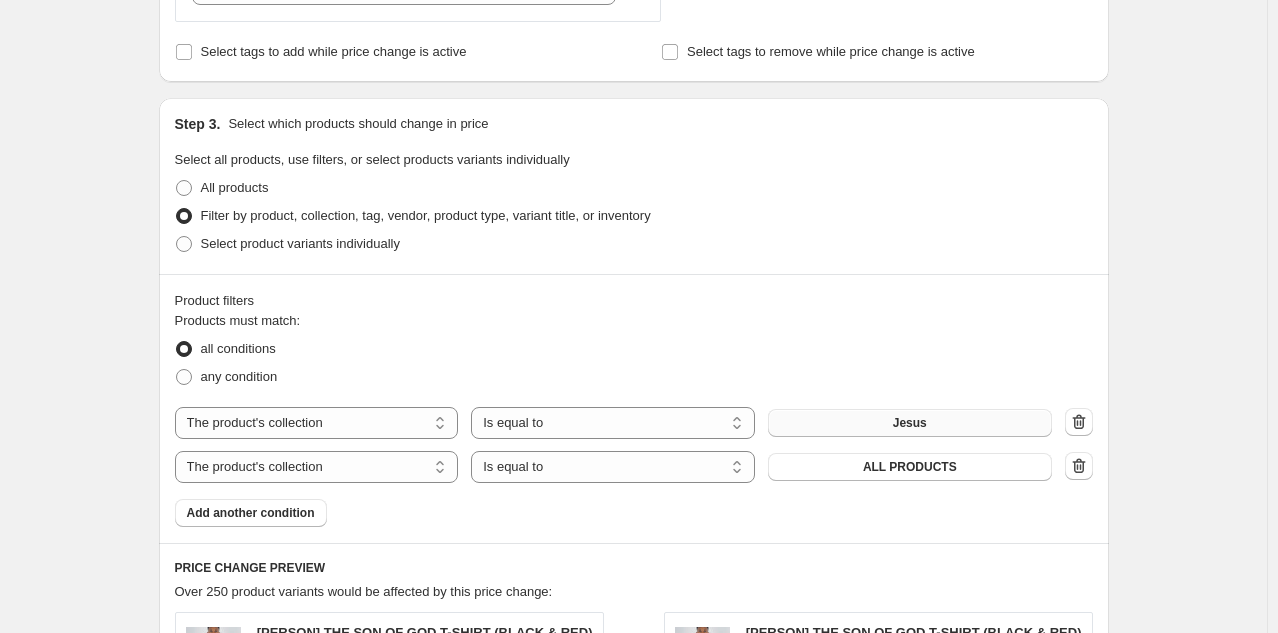 select on "vendor" 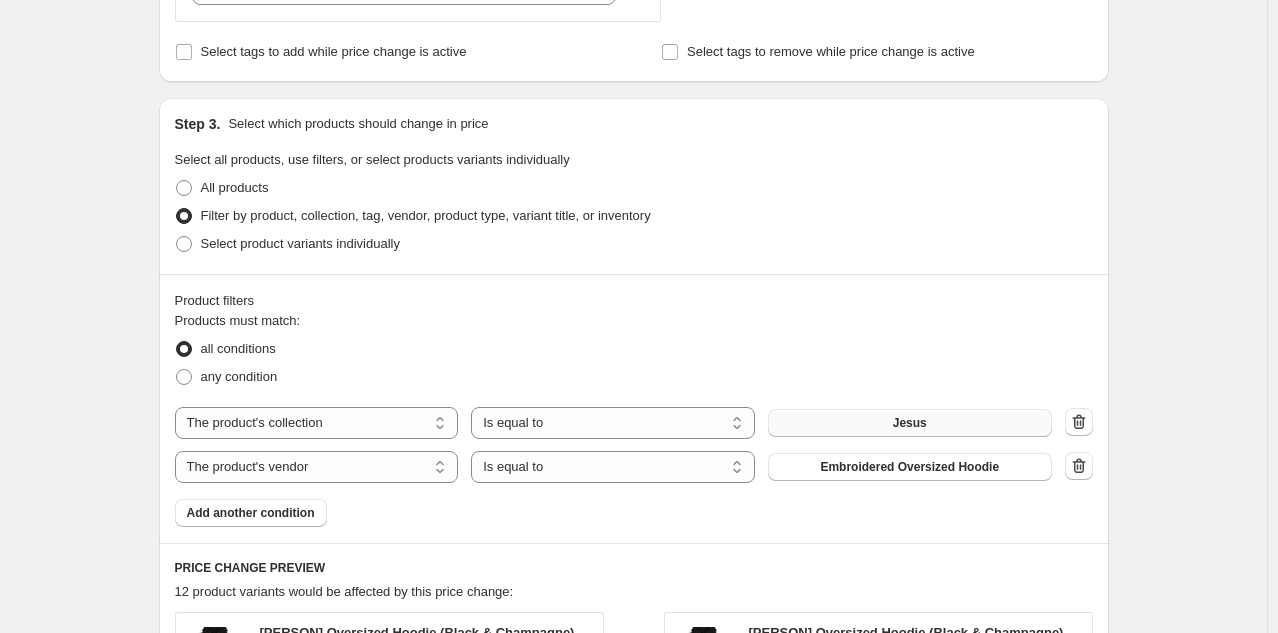 click on "Embroidered Oversized Hoodie" at bounding box center (909, 467) 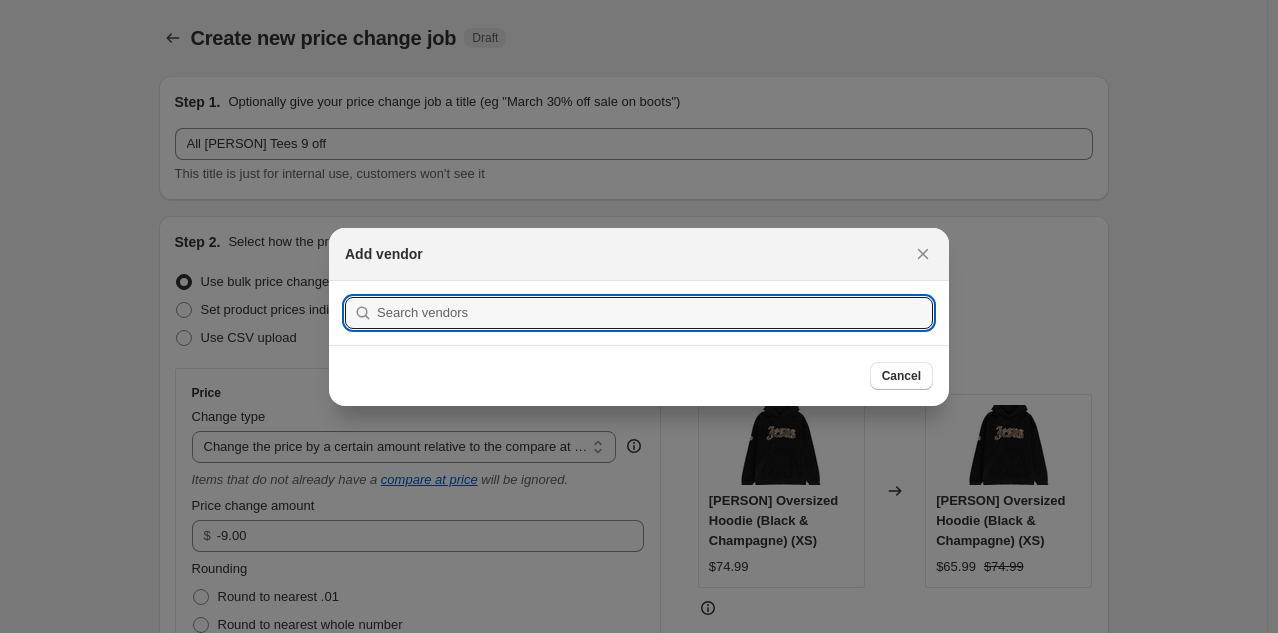 scroll, scrollTop: 0, scrollLeft: 0, axis: both 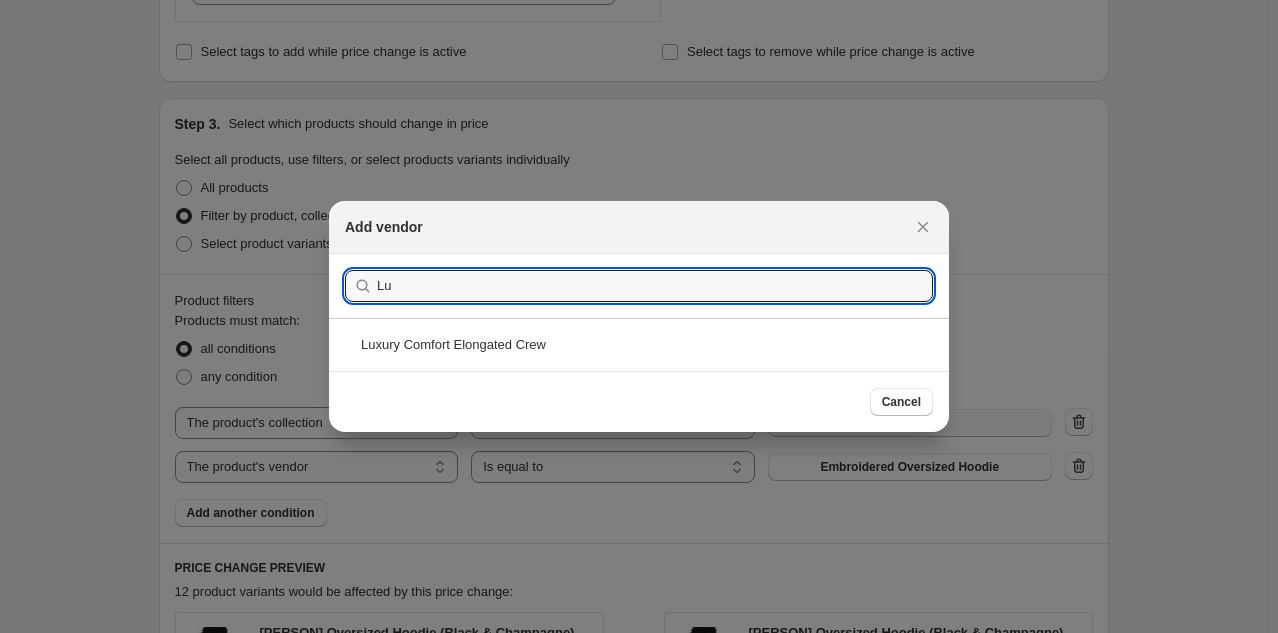 type on "L" 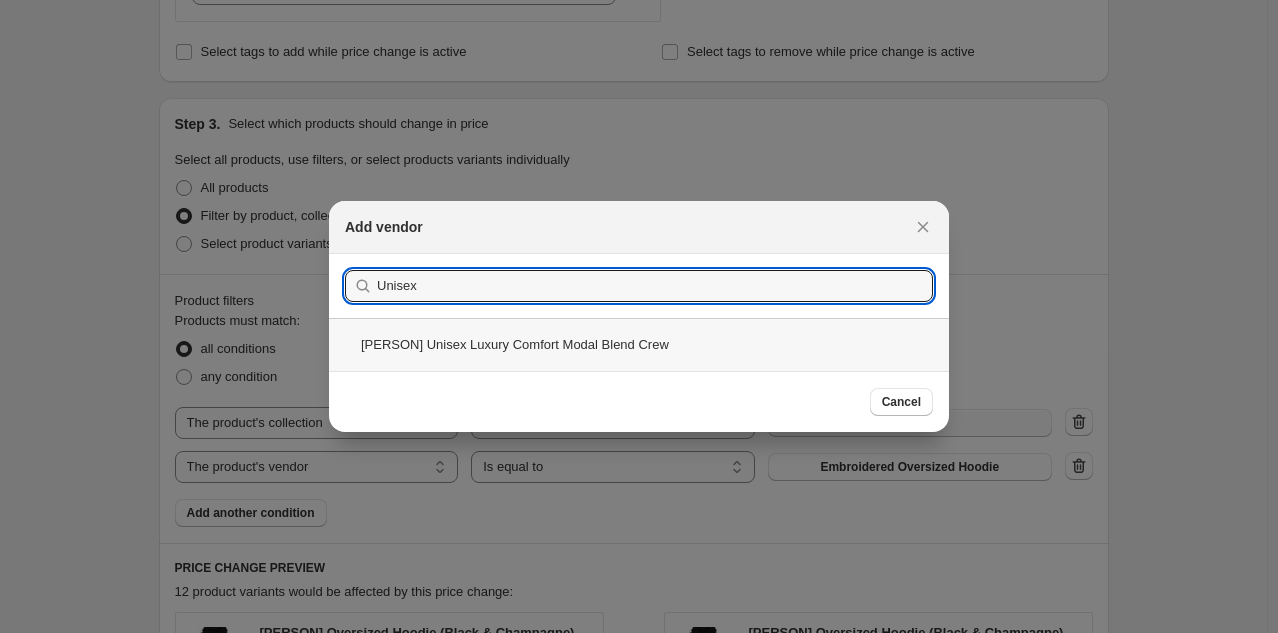 type on "Unisex" 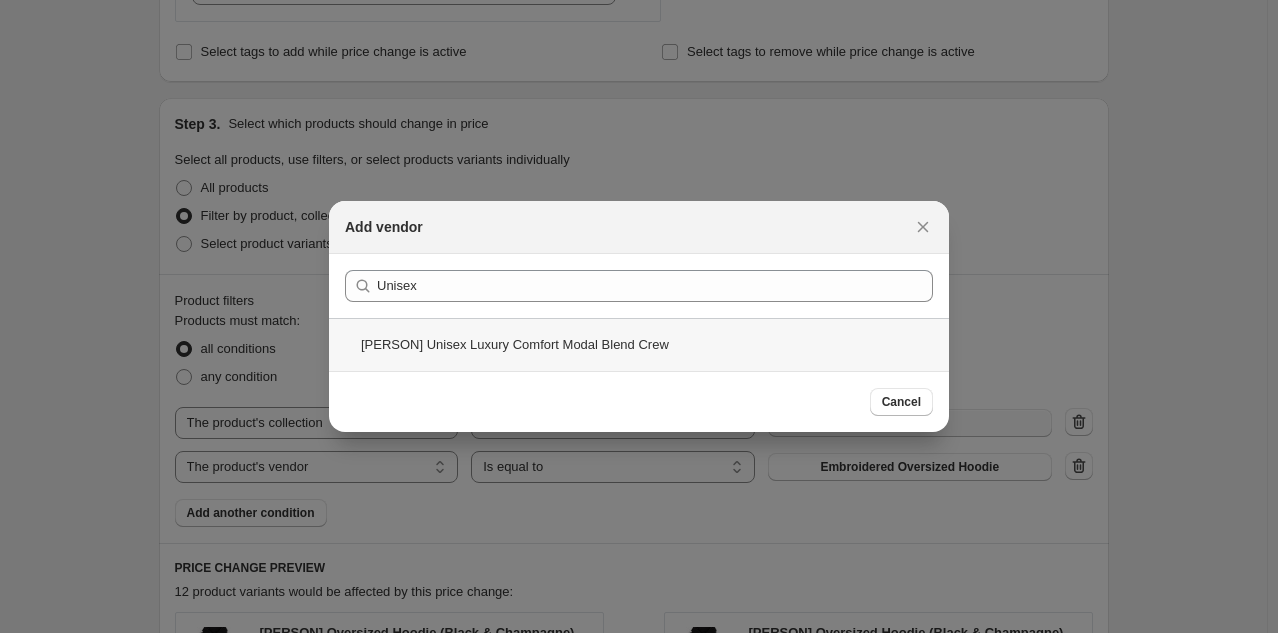 click on "[PERSON] Unisex Luxury Comfort Modal Blend Crew" at bounding box center [639, 344] 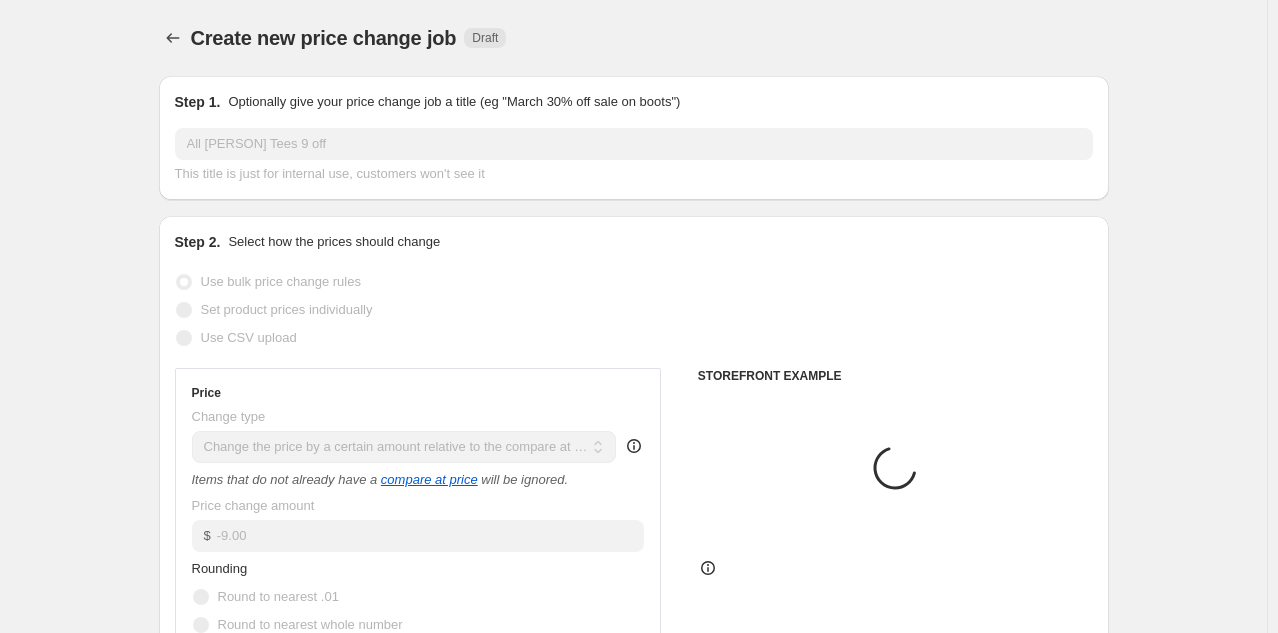 scroll, scrollTop: 862, scrollLeft: 0, axis: vertical 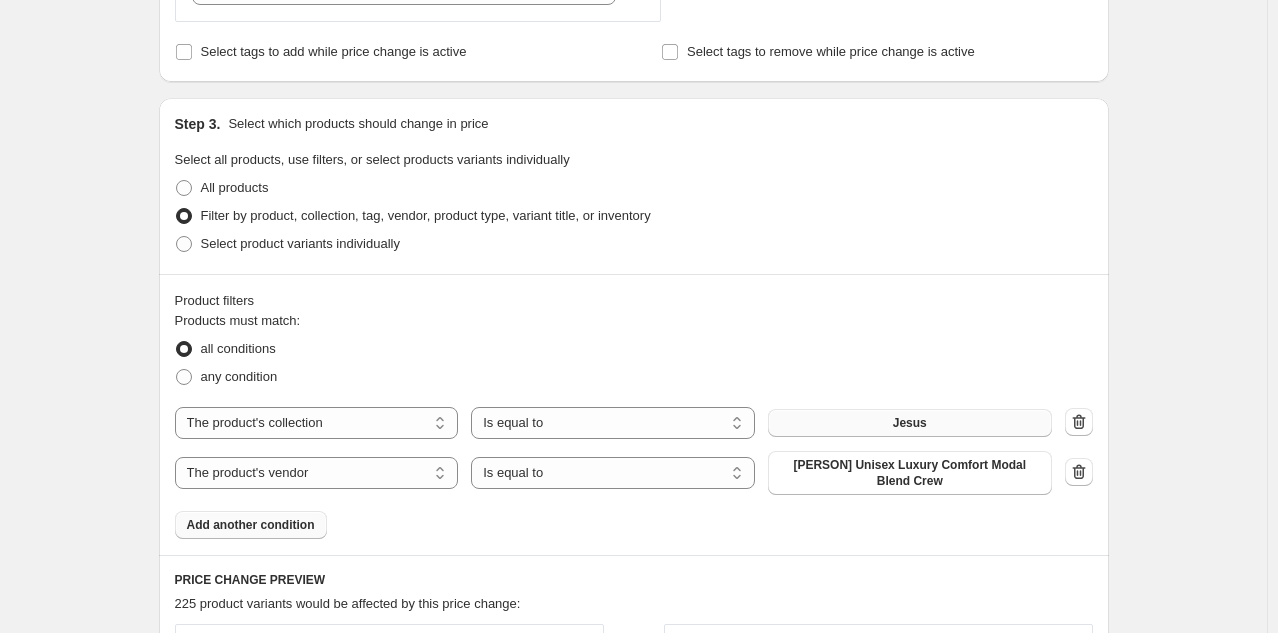 click on "Add another condition" at bounding box center (251, 525) 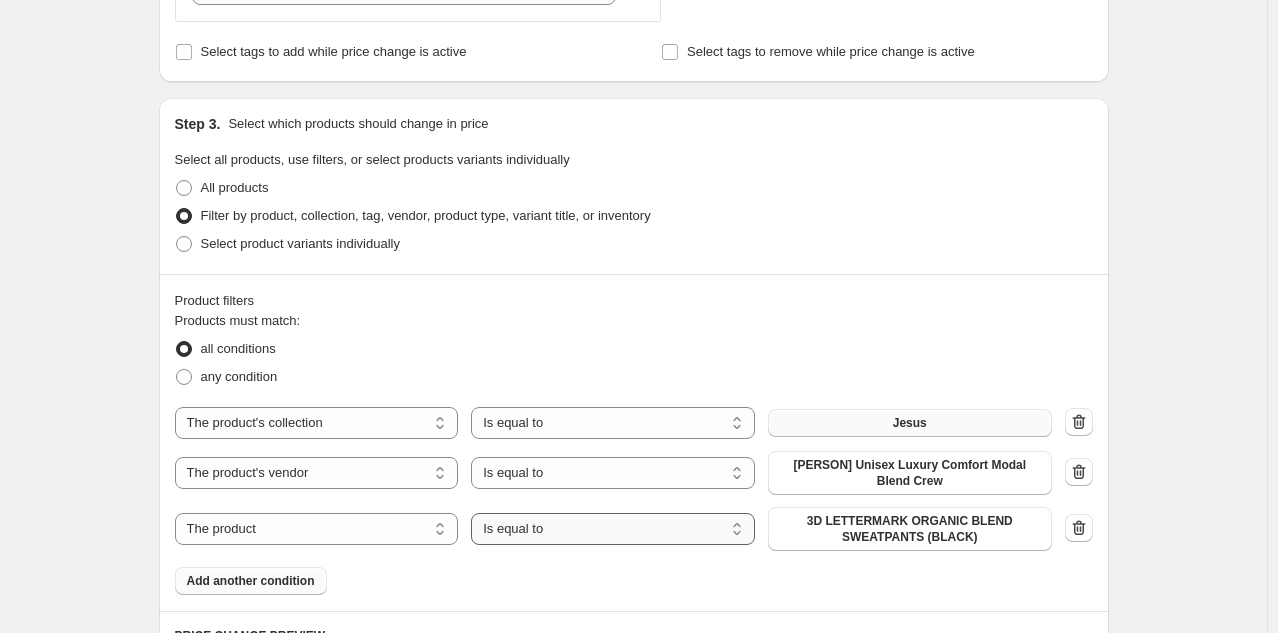 click on "Is equal to Is not equal to" at bounding box center (613, 529) 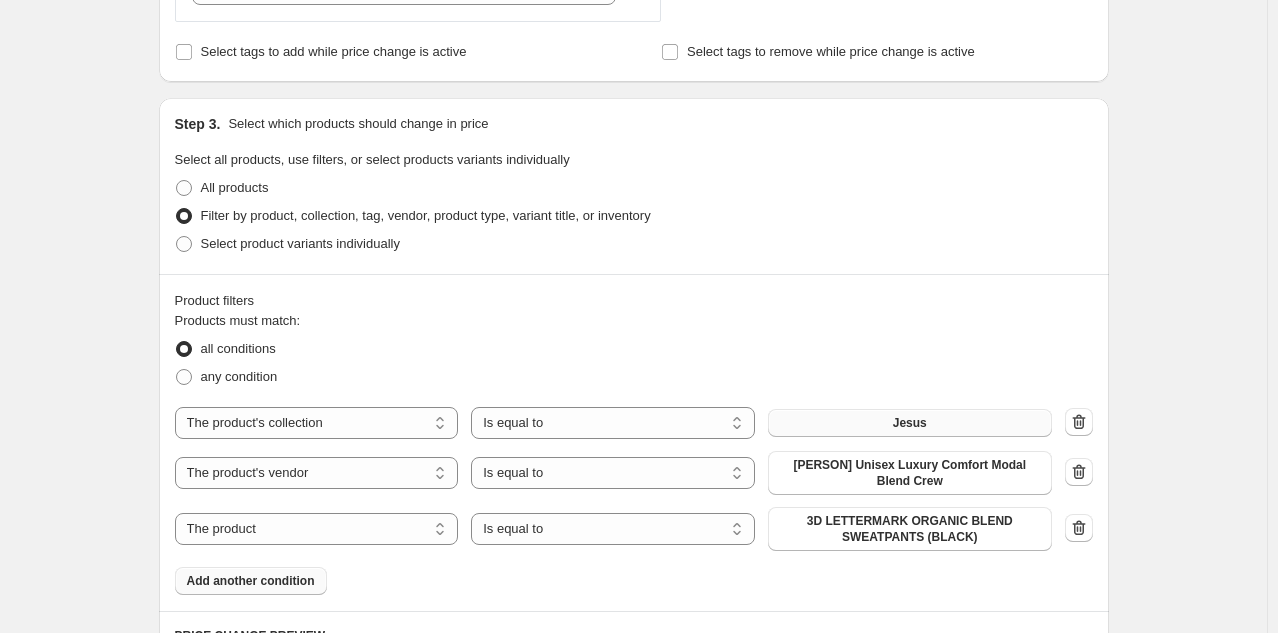 select on "not_equal" 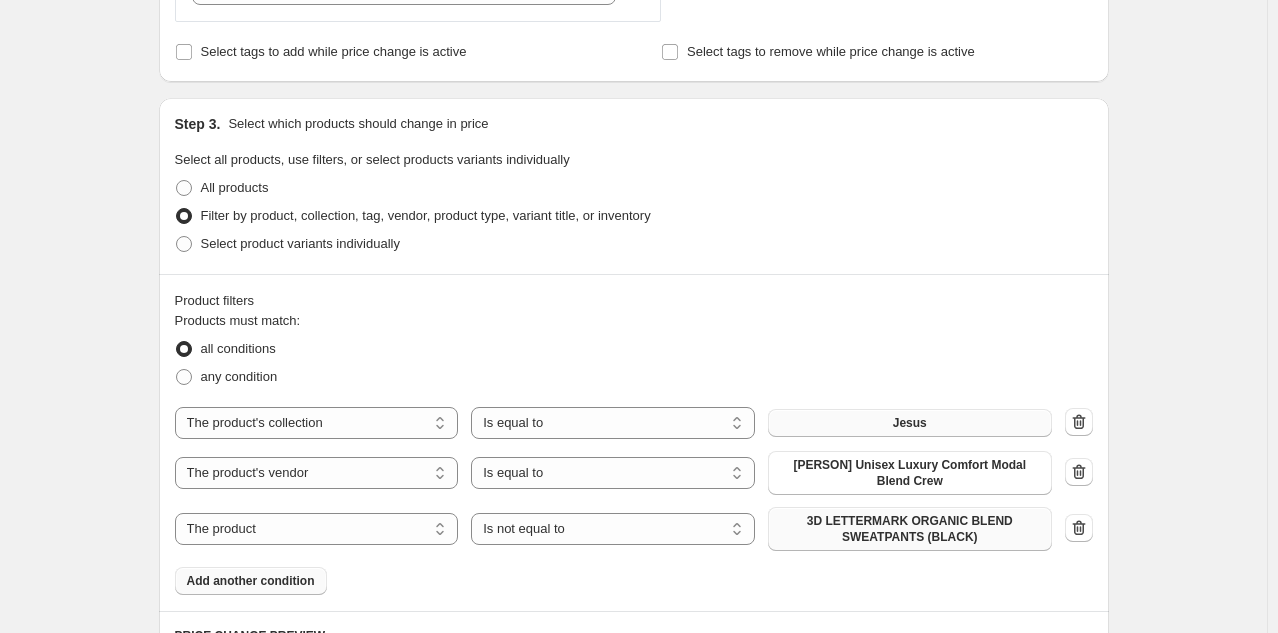click on "3D LETTERMARK ORGANIC BLEND SWEATPANTS (BLACK)" at bounding box center [910, 529] 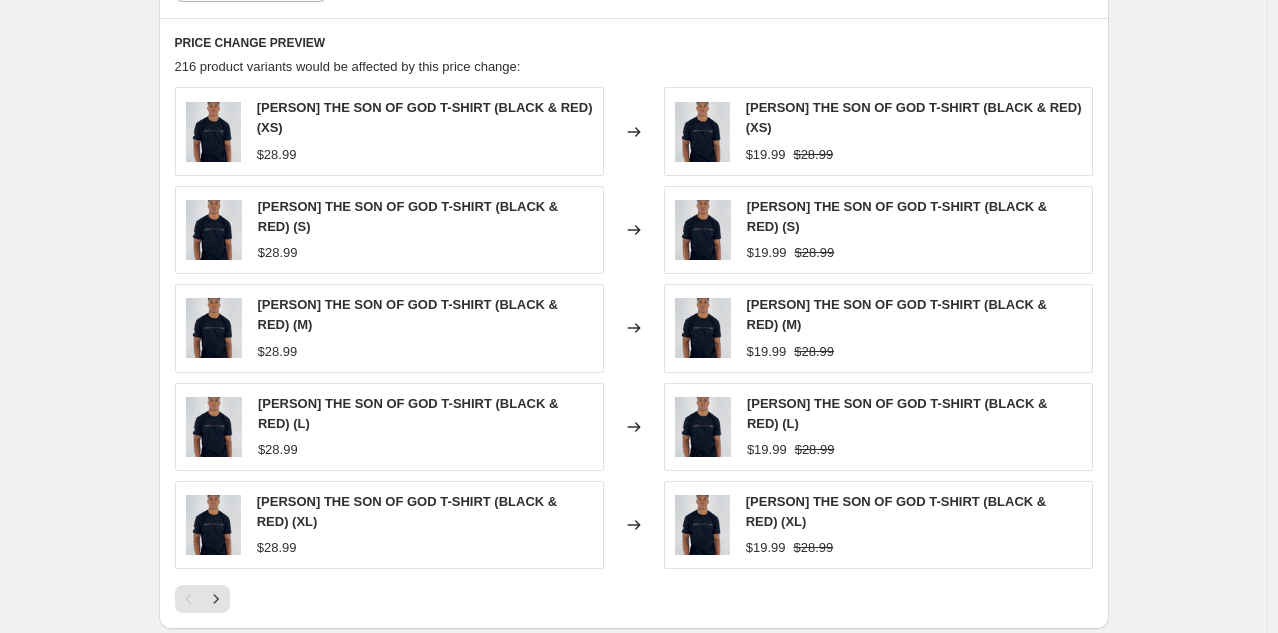 scroll, scrollTop: 1444, scrollLeft: 0, axis: vertical 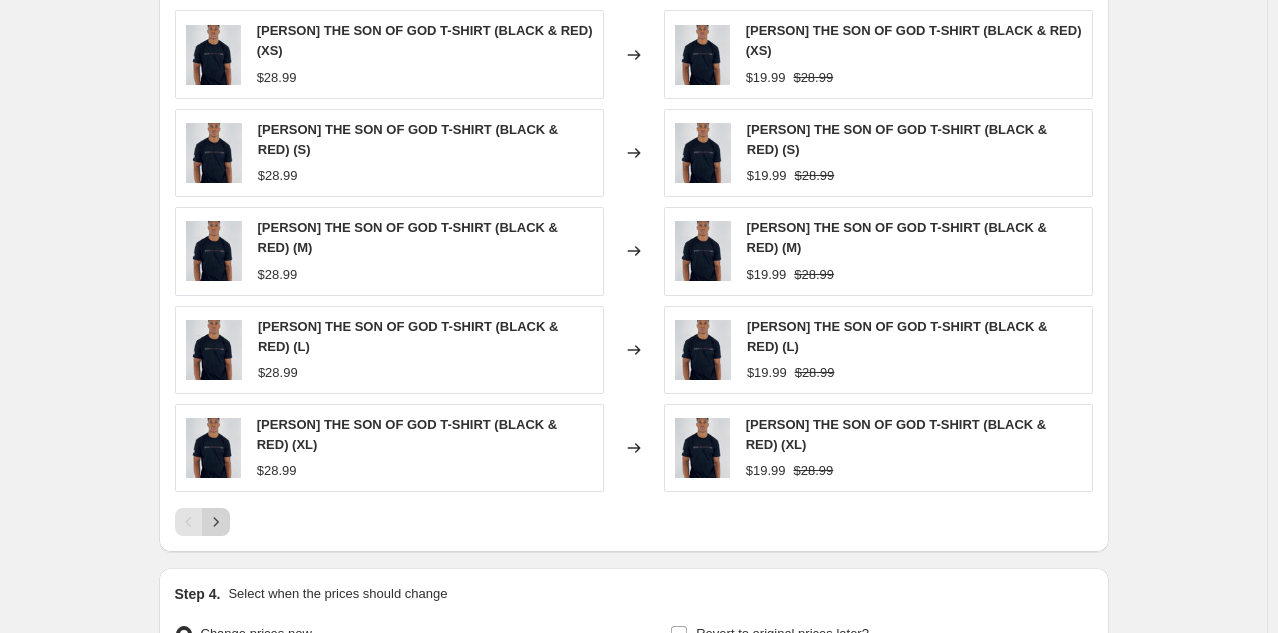 click 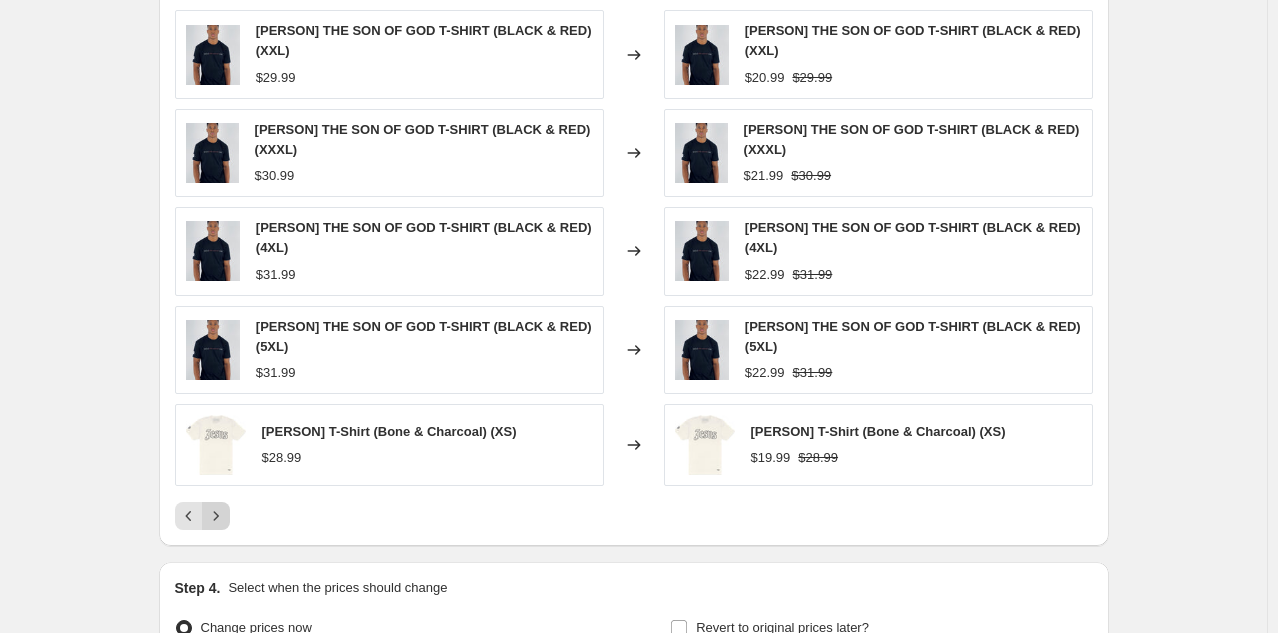 click 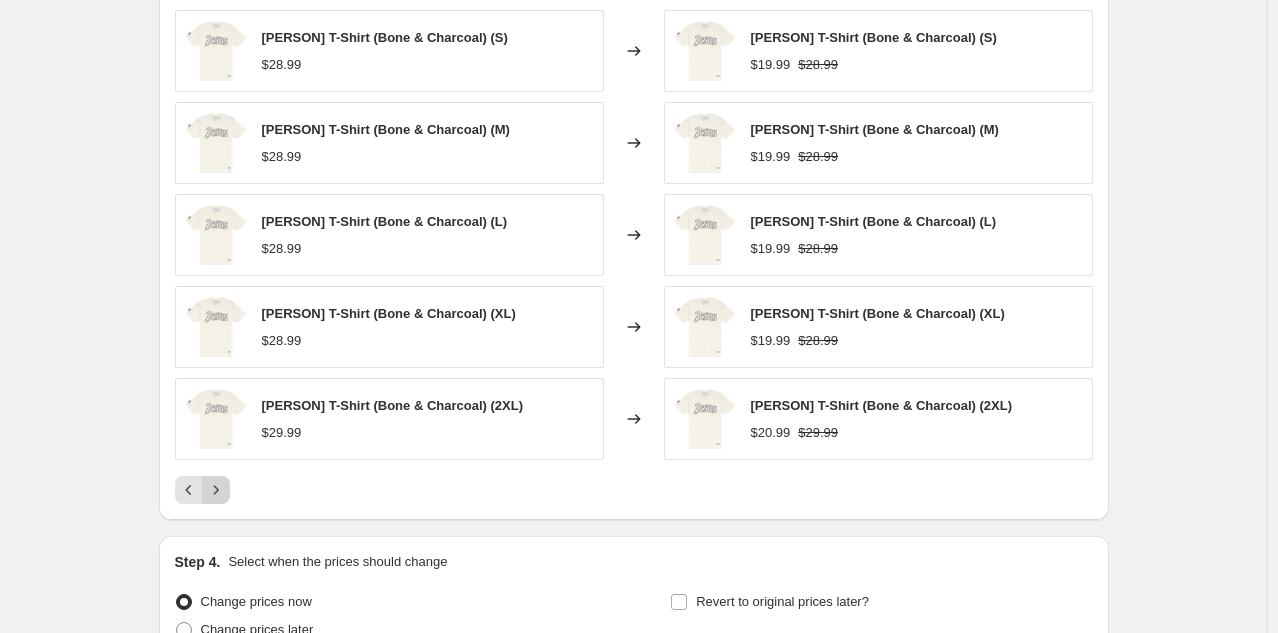 click 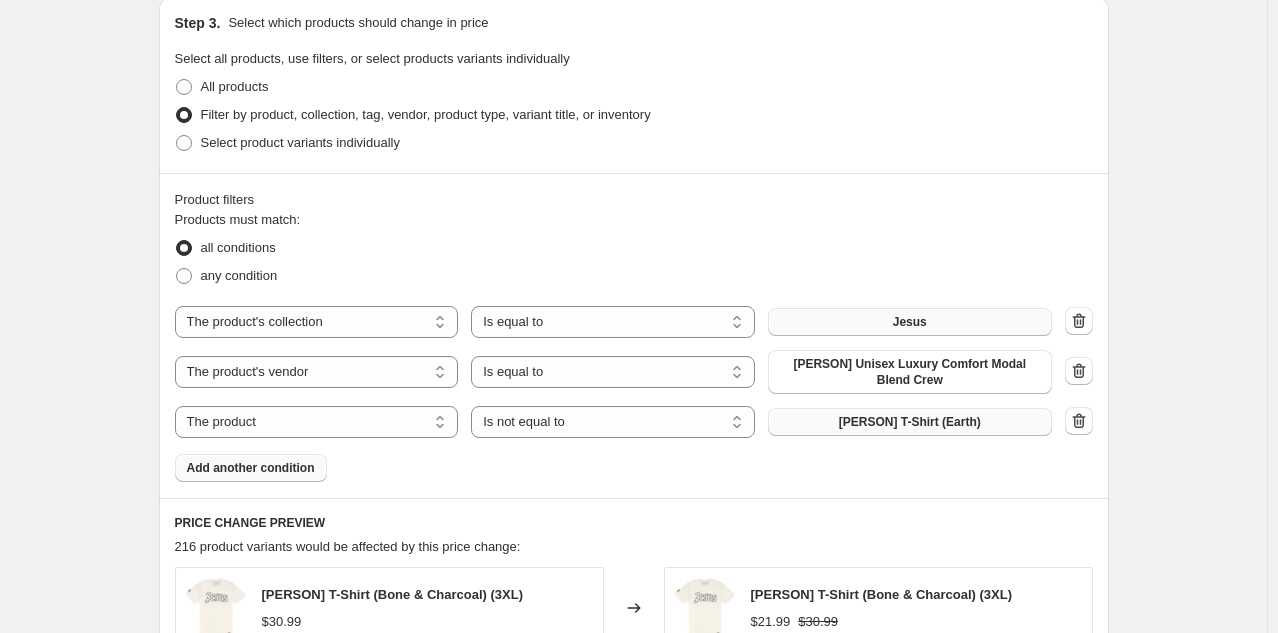 scroll, scrollTop: 960, scrollLeft: 0, axis: vertical 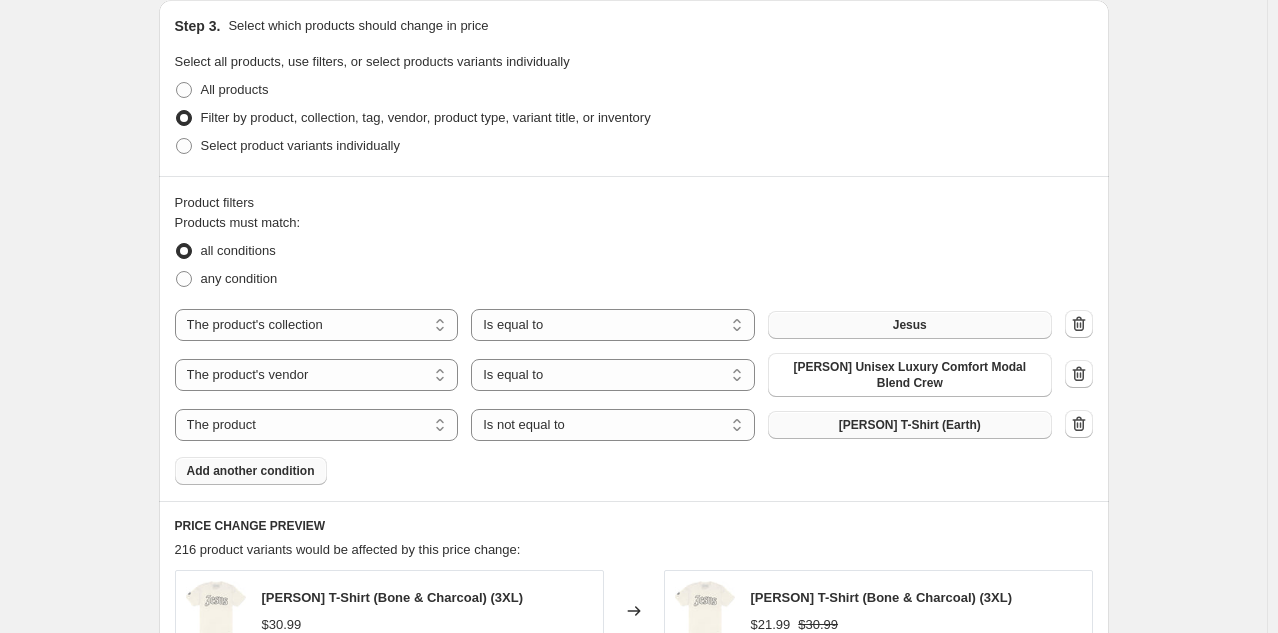 click on "Jesus" at bounding box center [910, 325] 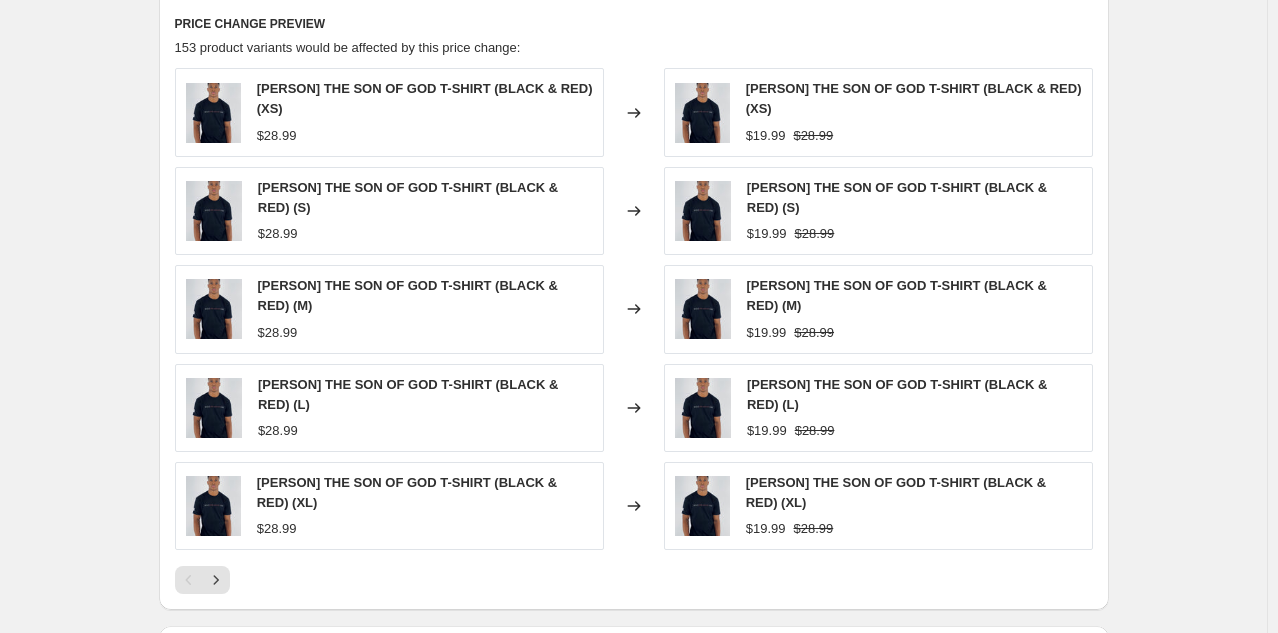 scroll, scrollTop: 1465, scrollLeft: 0, axis: vertical 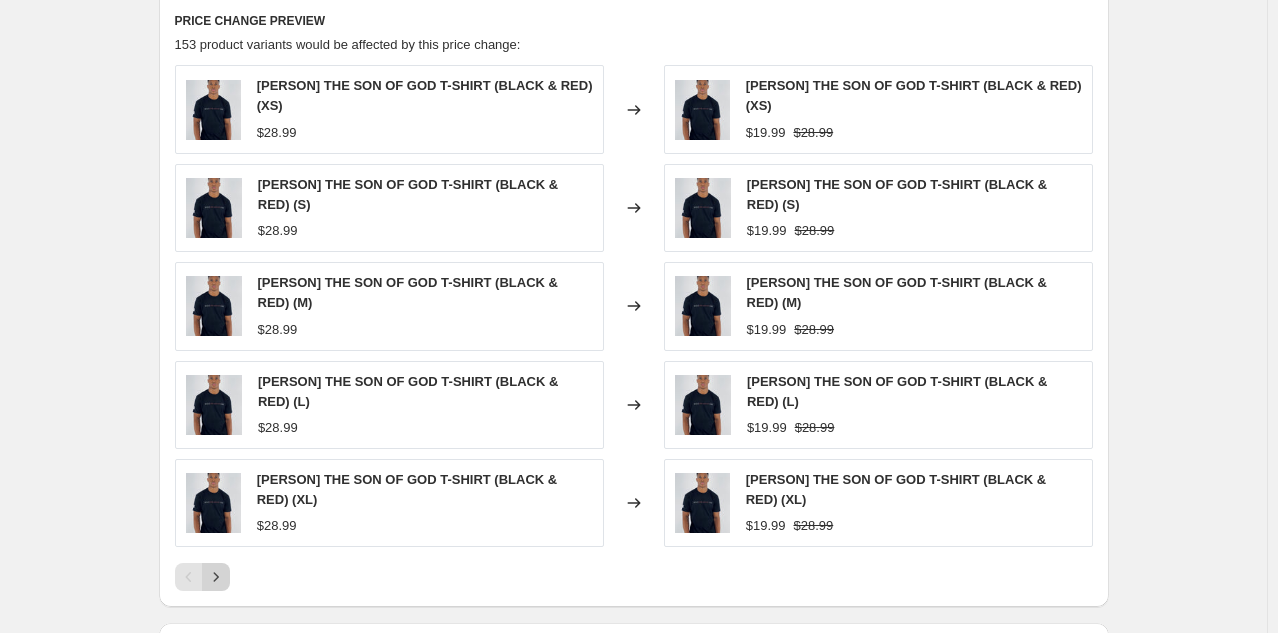 click 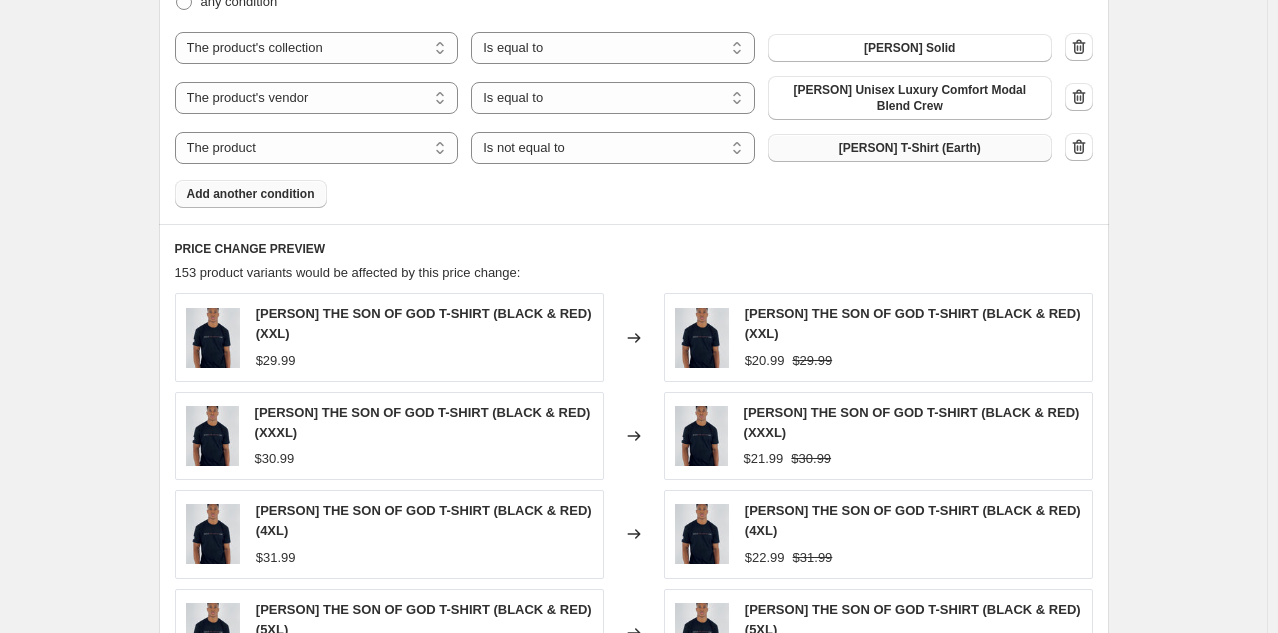 scroll, scrollTop: 1025, scrollLeft: 0, axis: vertical 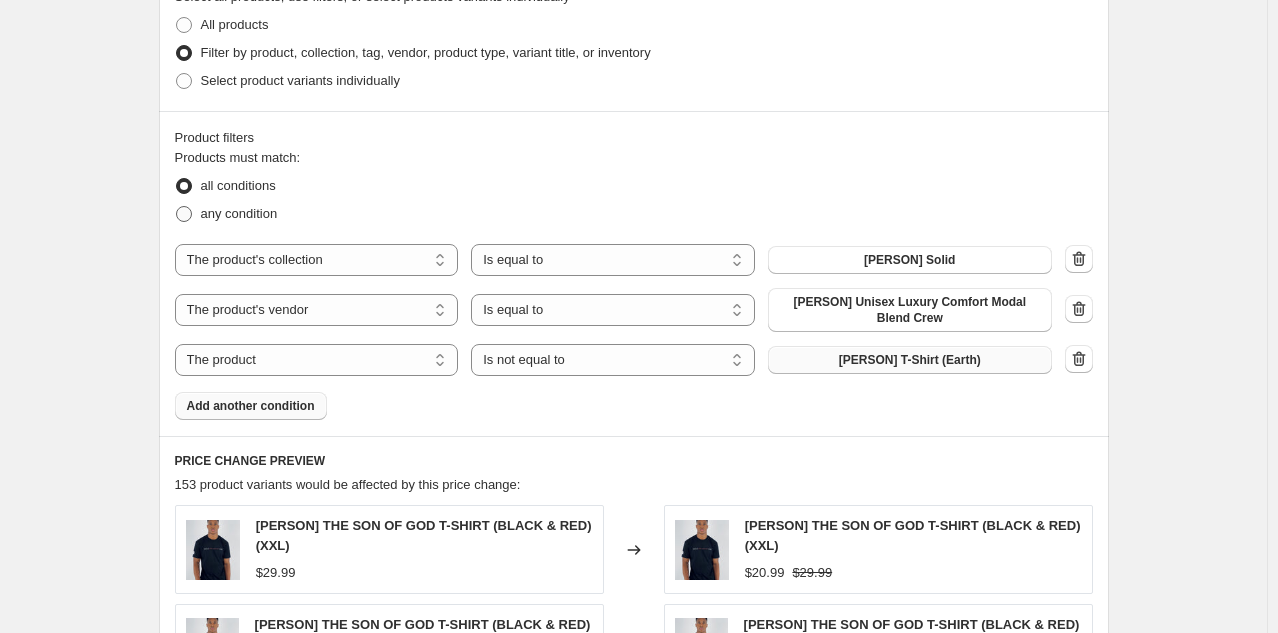 click at bounding box center [184, 214] 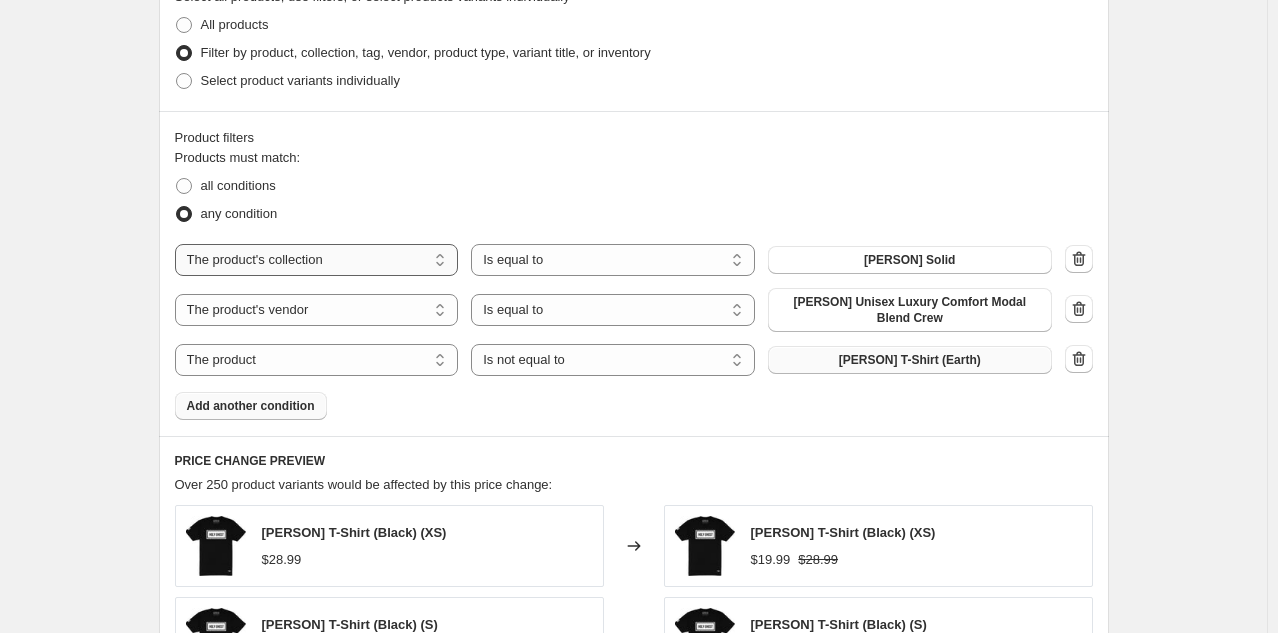 click on "The product The product's collection The product's tag The product's vendor The product's type The product's status The variant's title Inventory quantity" at bounding box center [317, 260] 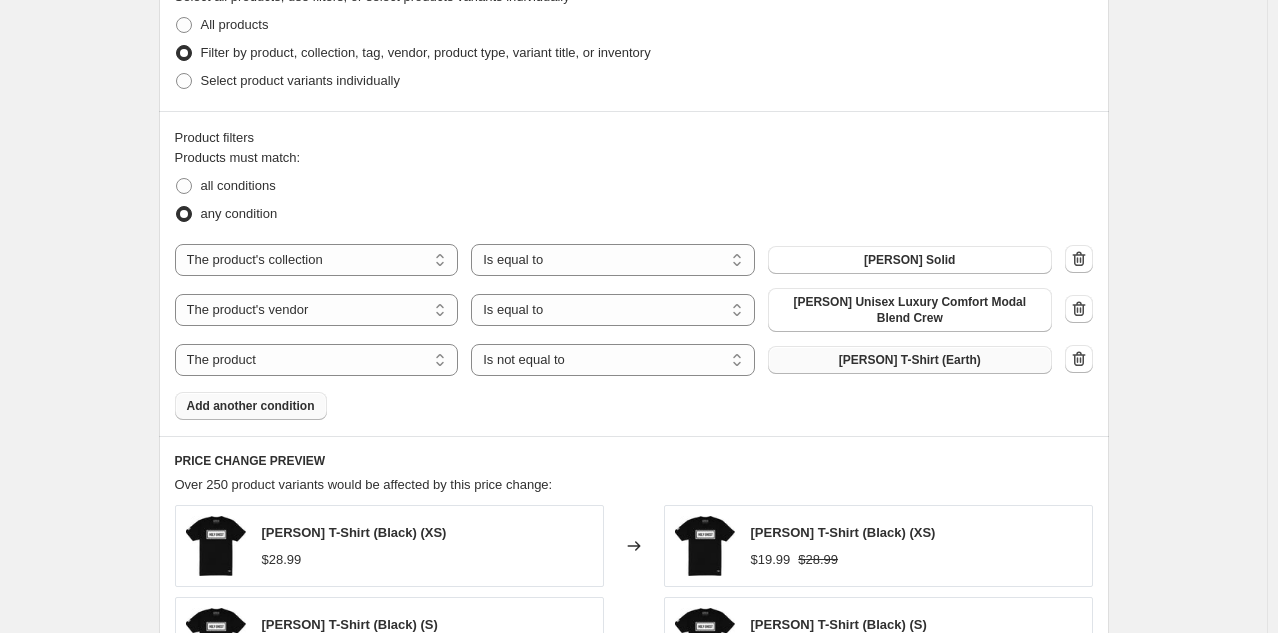 select on "product" 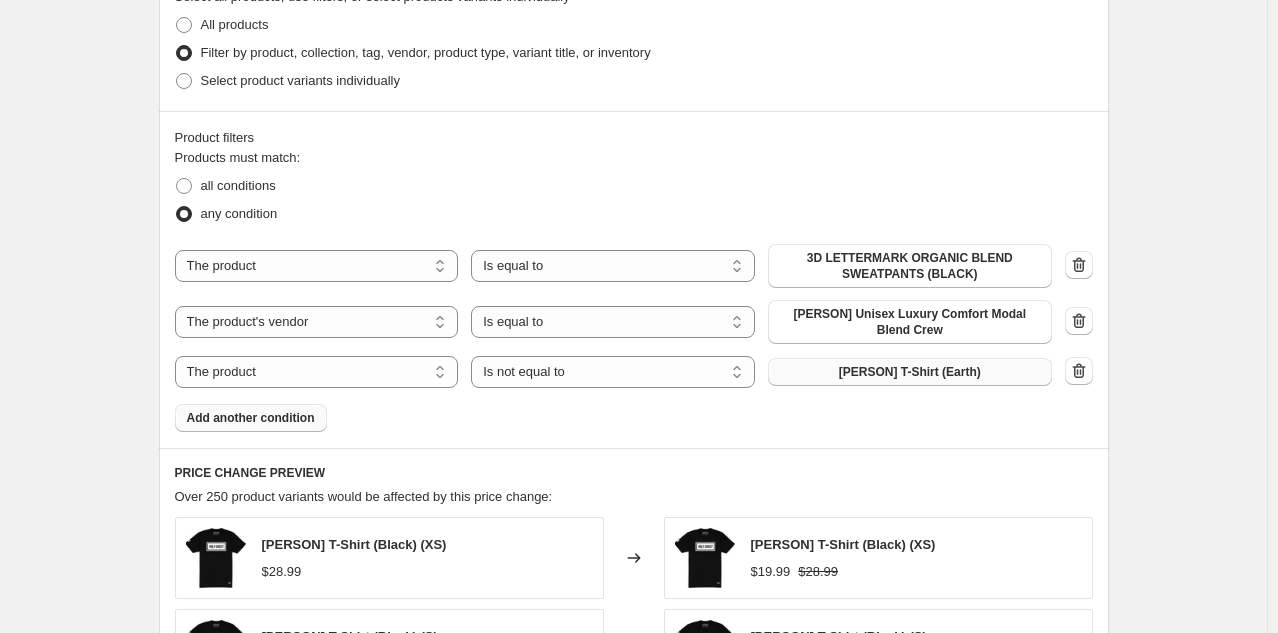click on "3D LETTERMARK ORGANIC BLEND SWEATPANTS (BLACK)" at bounding box center (910, 266) 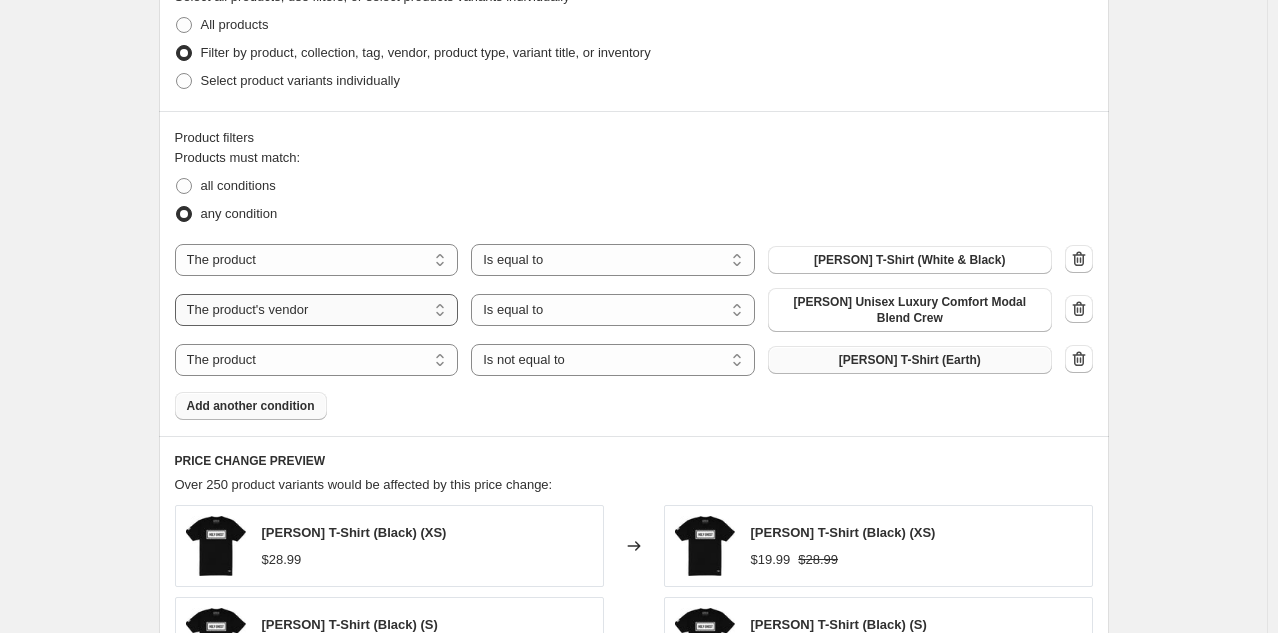 click on "The product The product's collection The product's tag The product's vendor The product's type The product's status The variant's title Inventory quantity" at bounding box center (317, 310) 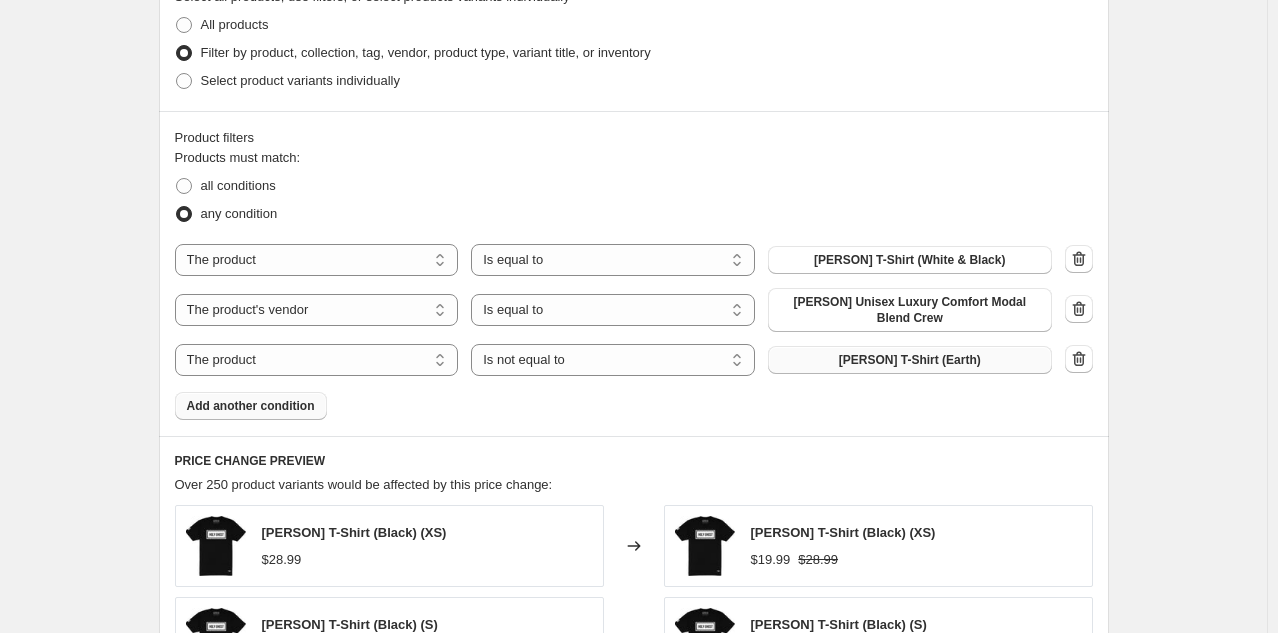 select on "product" 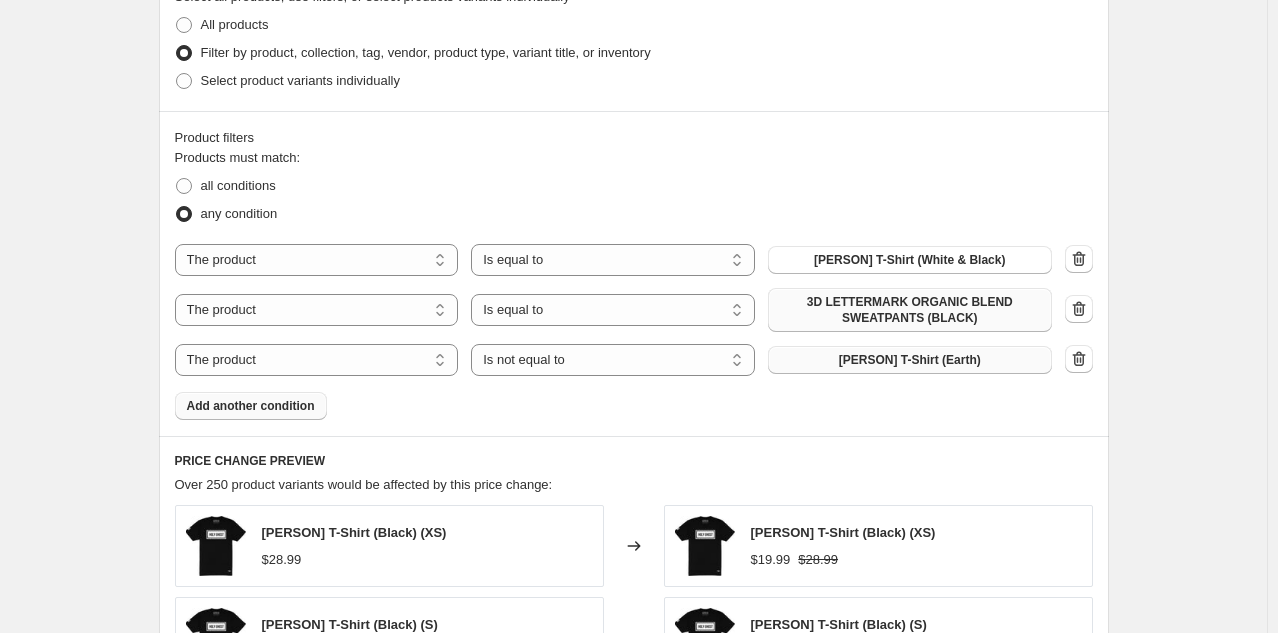 click on "3D LETTERMARK ORGANIC BLEND SWEATPANTS (BLACK)" at bounding box center [910, 310] 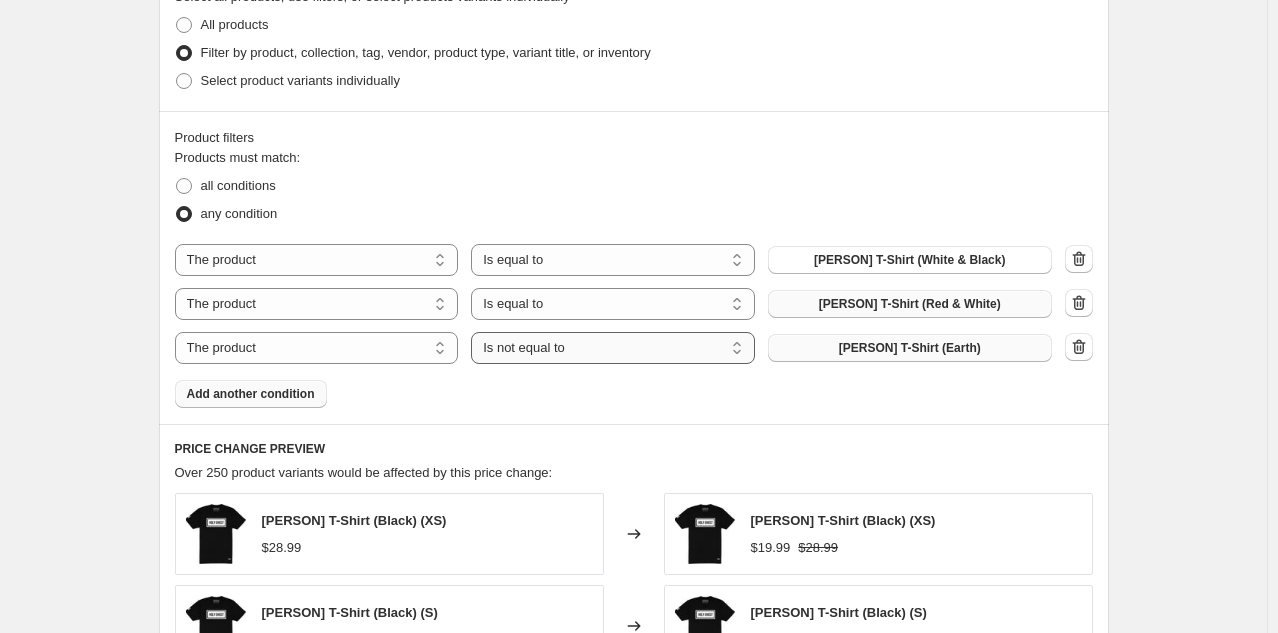 click on "Is equal to Is not equal to" at bounding box center [613, 348] 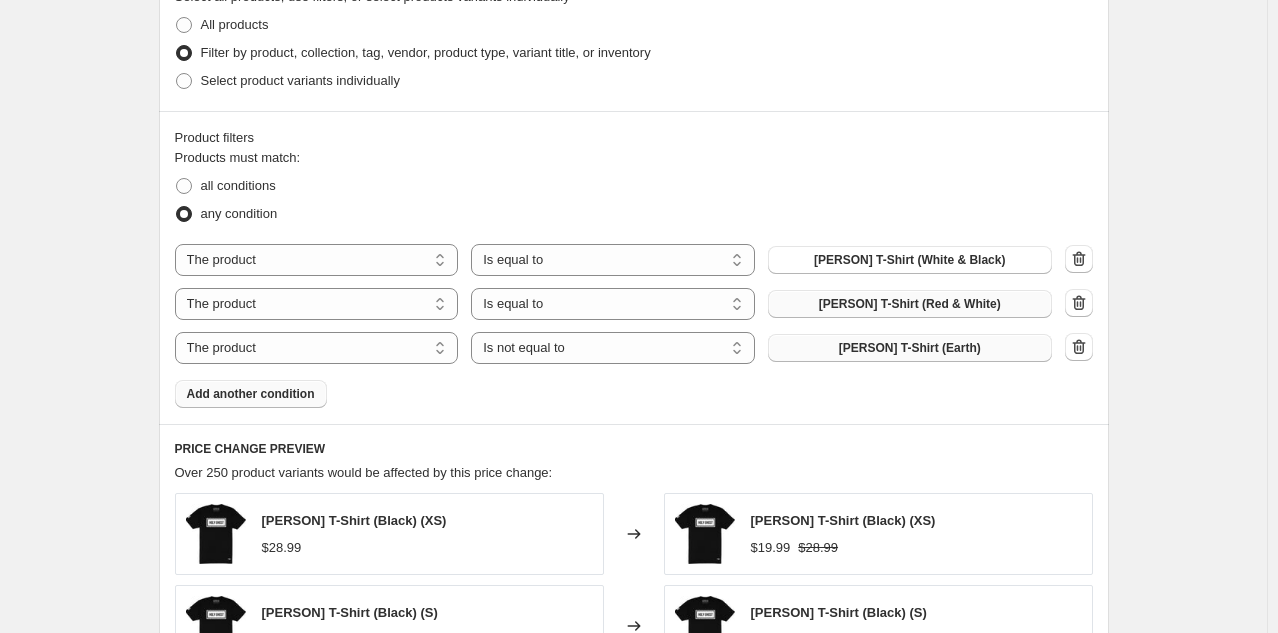 select on "equal" 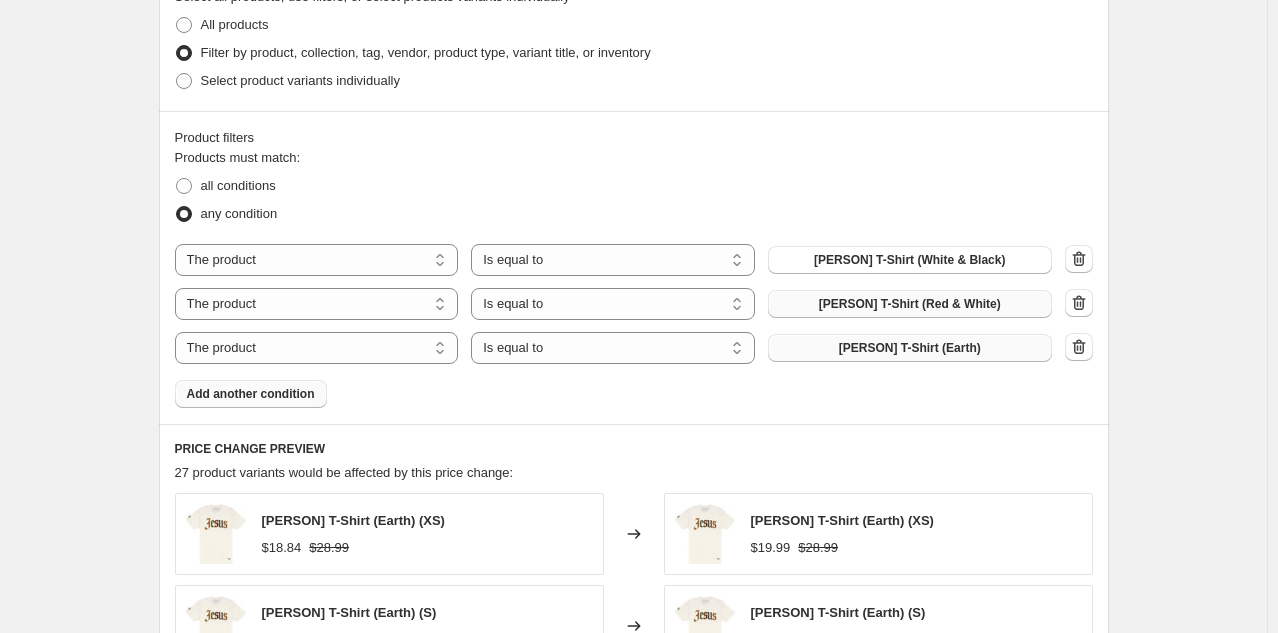 click on "[PERSON] T-Shirt (Earth)" at bounding box center [910, 348] 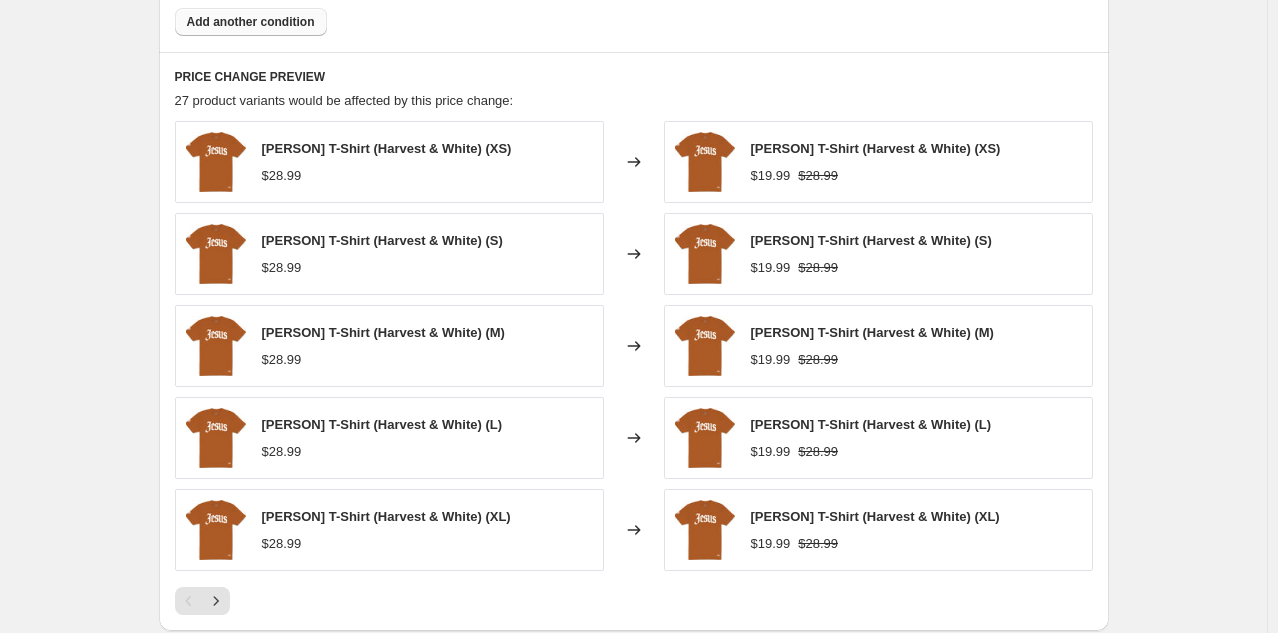 scroll, scrollTop: 1702, scrollLeft: 0, axis: vertical 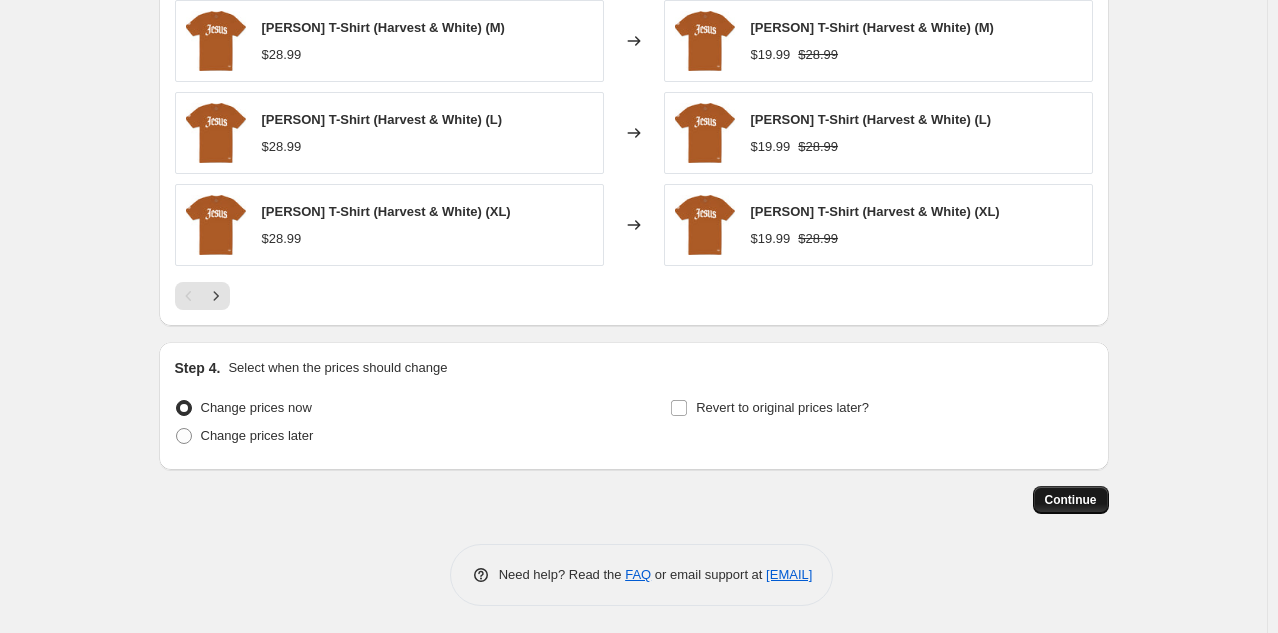 click on "Continue" at bounding box center [1071, 500] 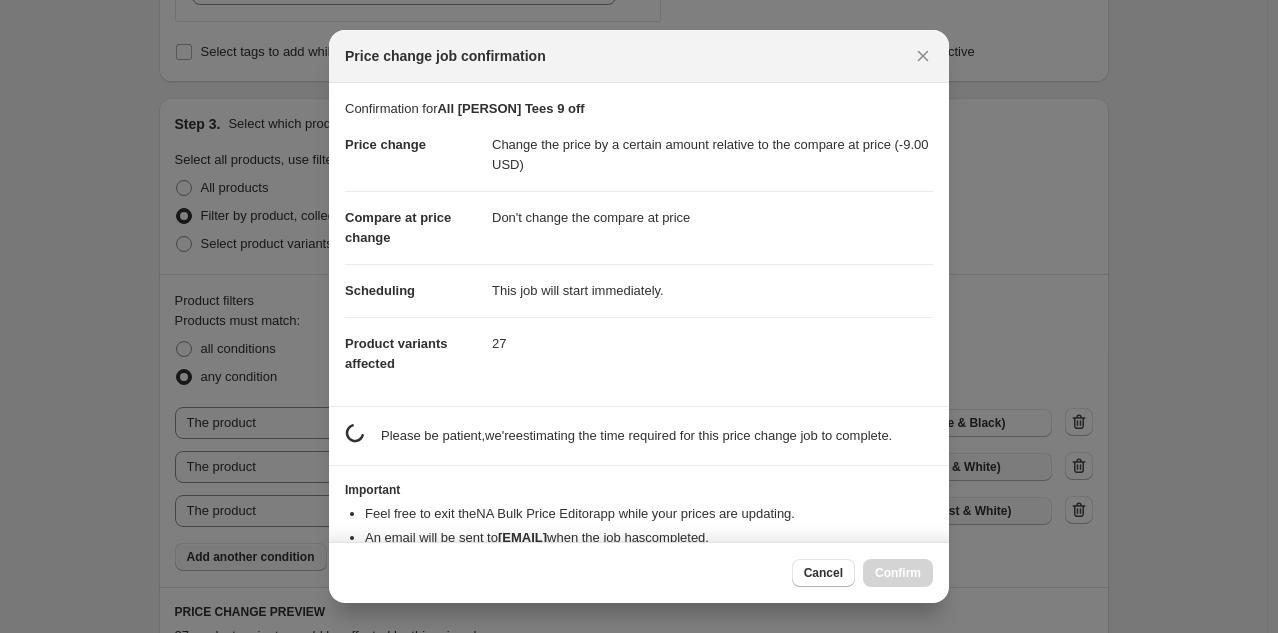 scroll, scrollTop: 1702, scrollLeft: 0, axis: vertical 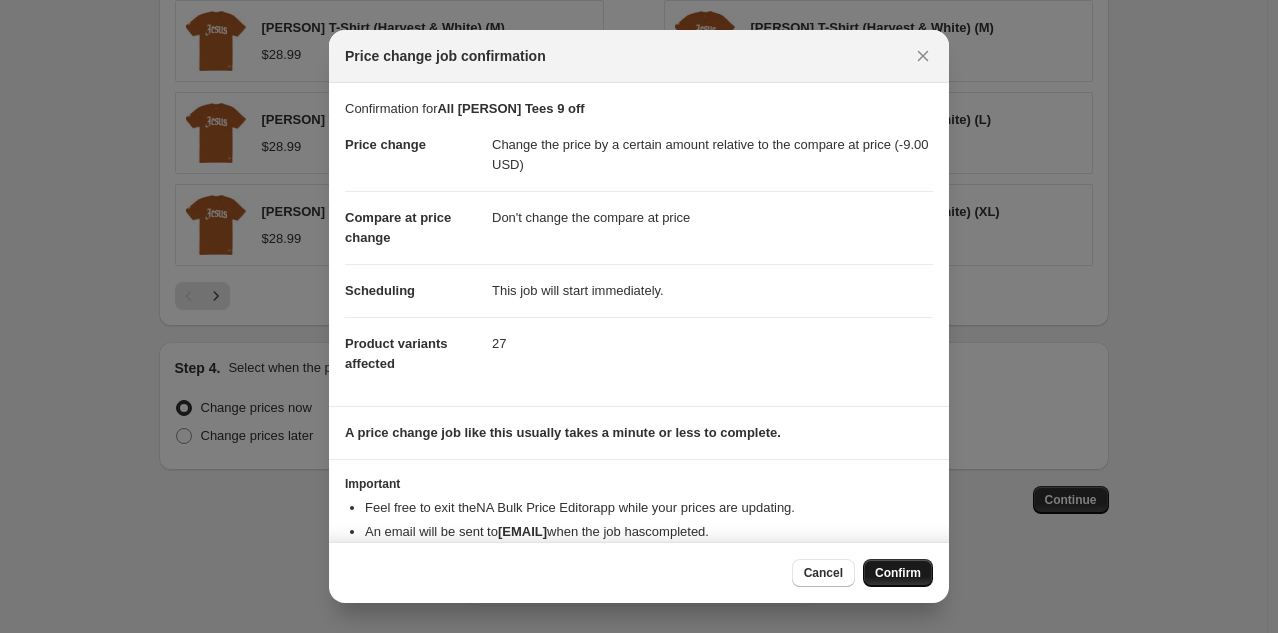 click on "Confirm" at bounding box center (898, 573) 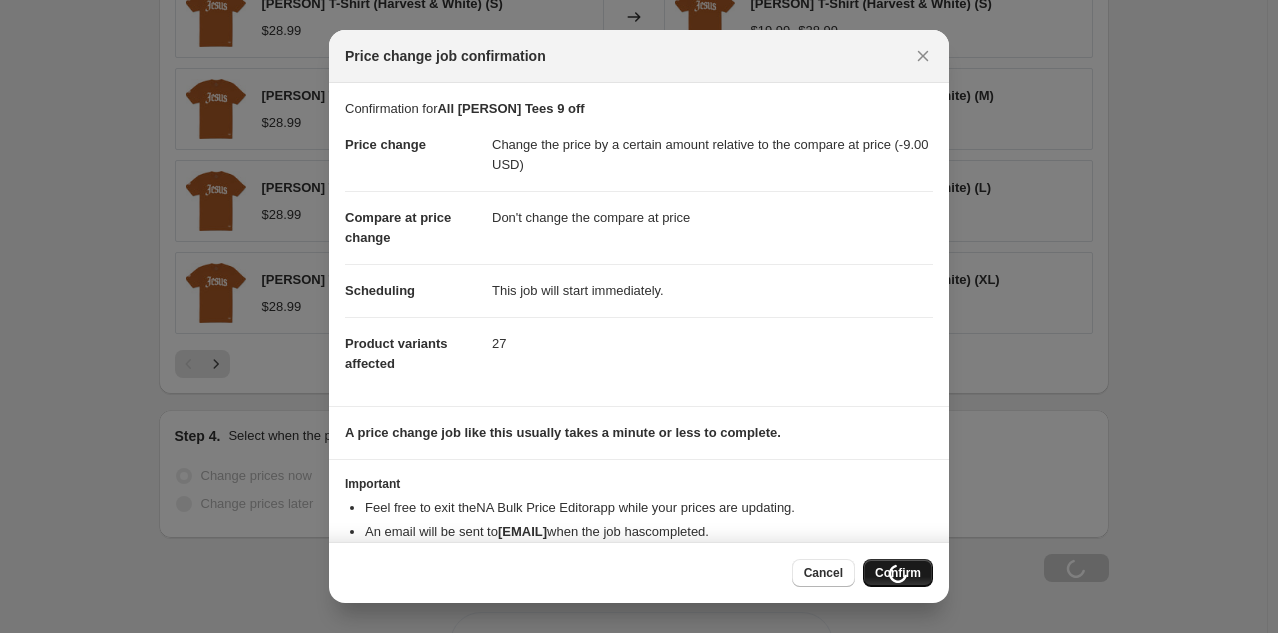 scroll, scrollTop: 1770, scrollLeft: 0, axis: vertical 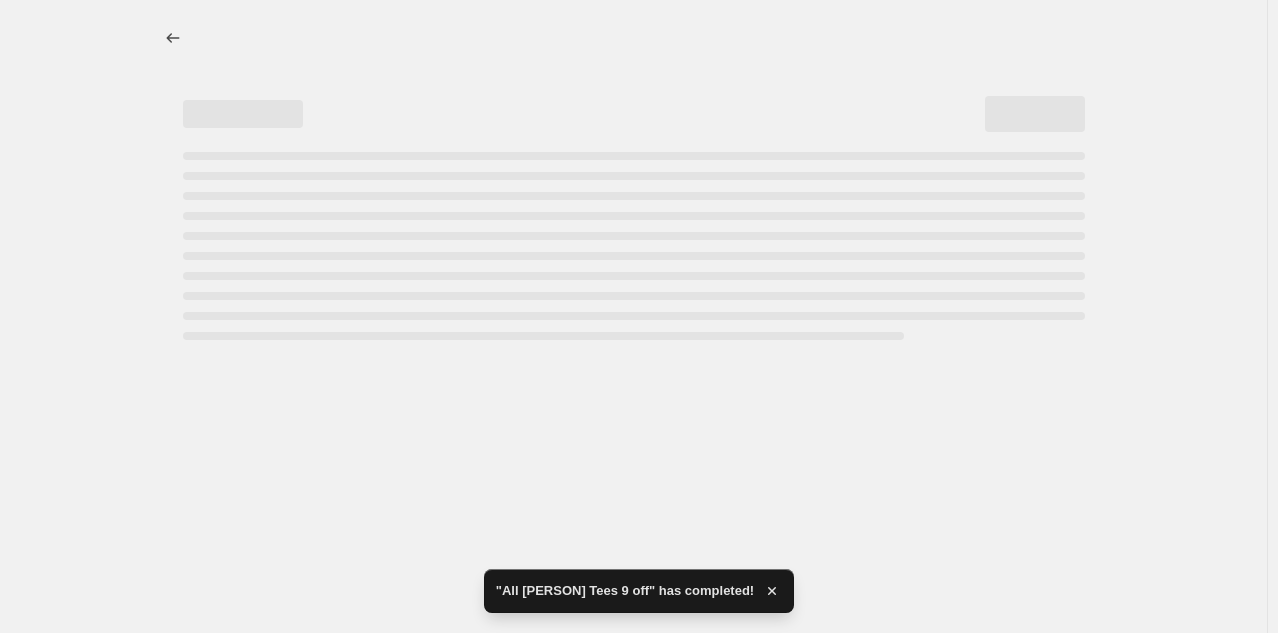 select on "bcap" 